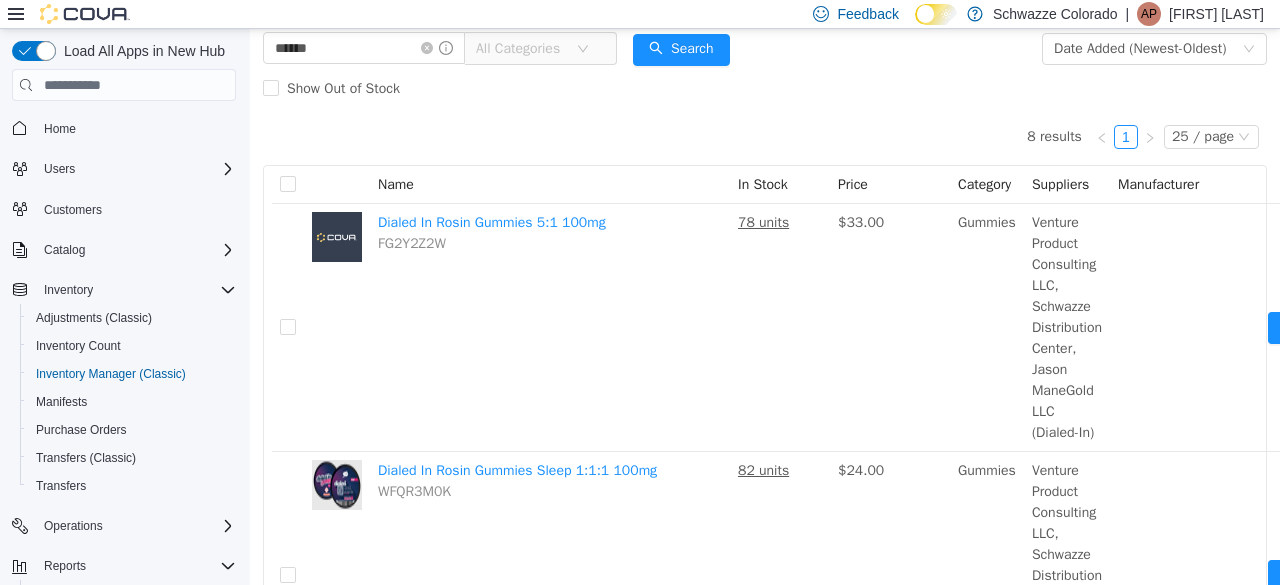 scroll, scrollTop: 0, scrollLeft: 0, axis: both 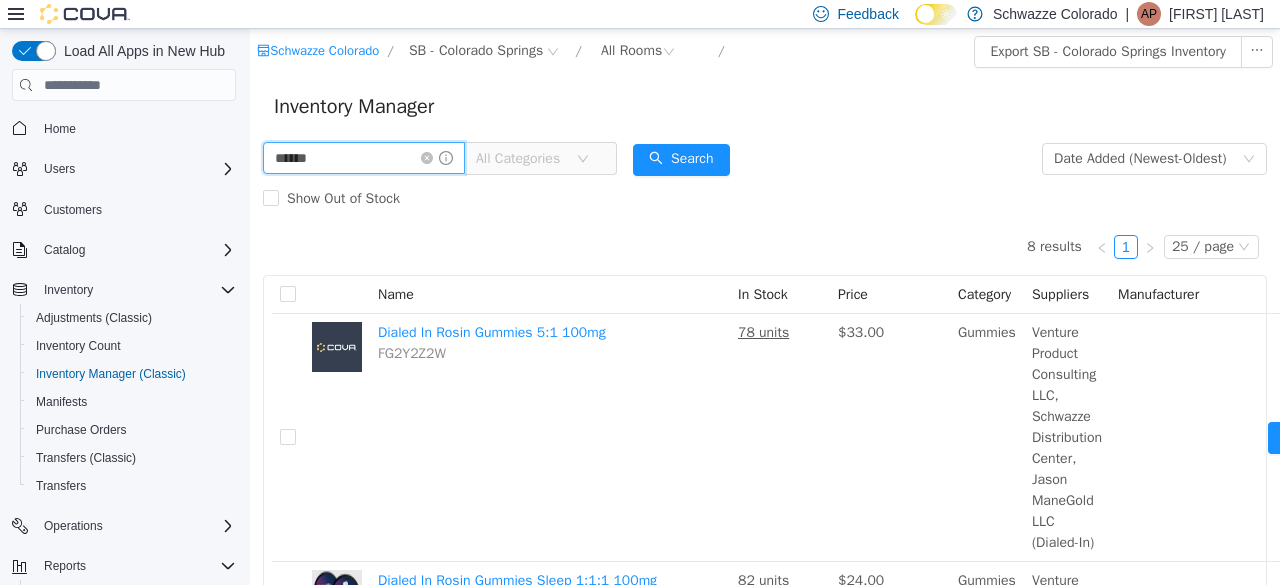 click on "******" at bounding box center (364, 158) 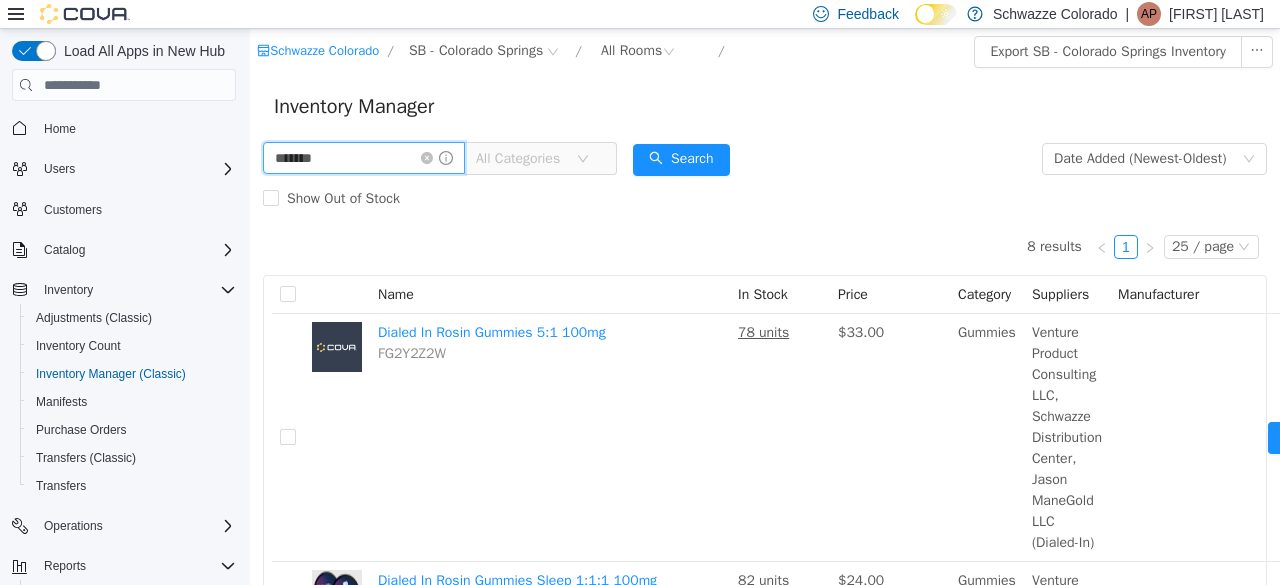 type on "*******" 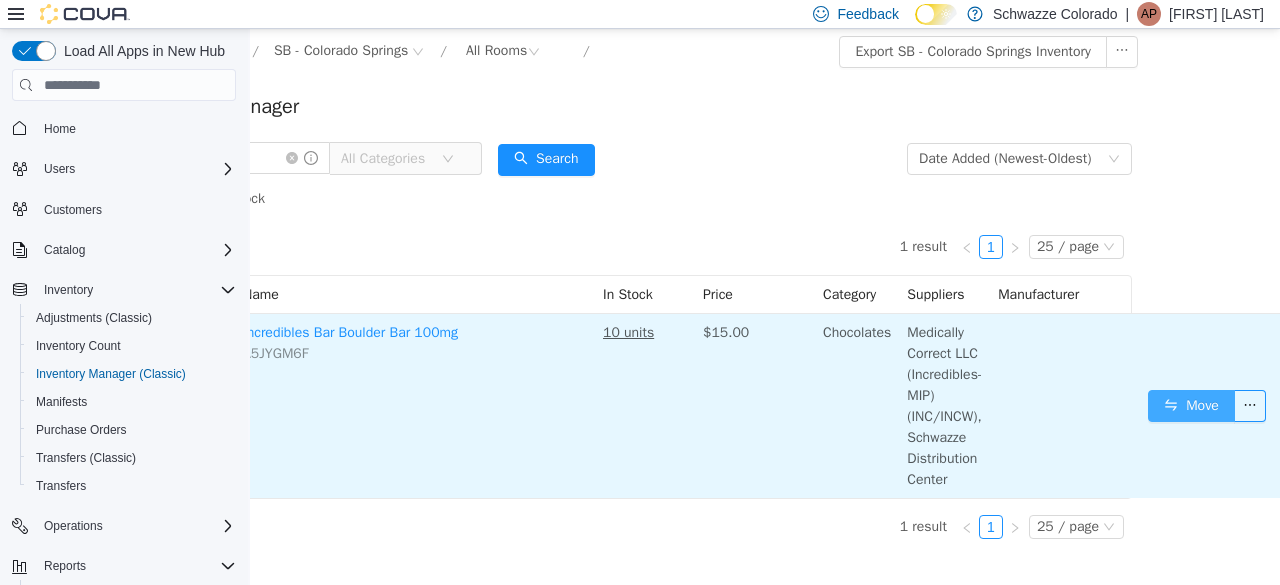 click on "Move" at bounding box center [1191, 406] 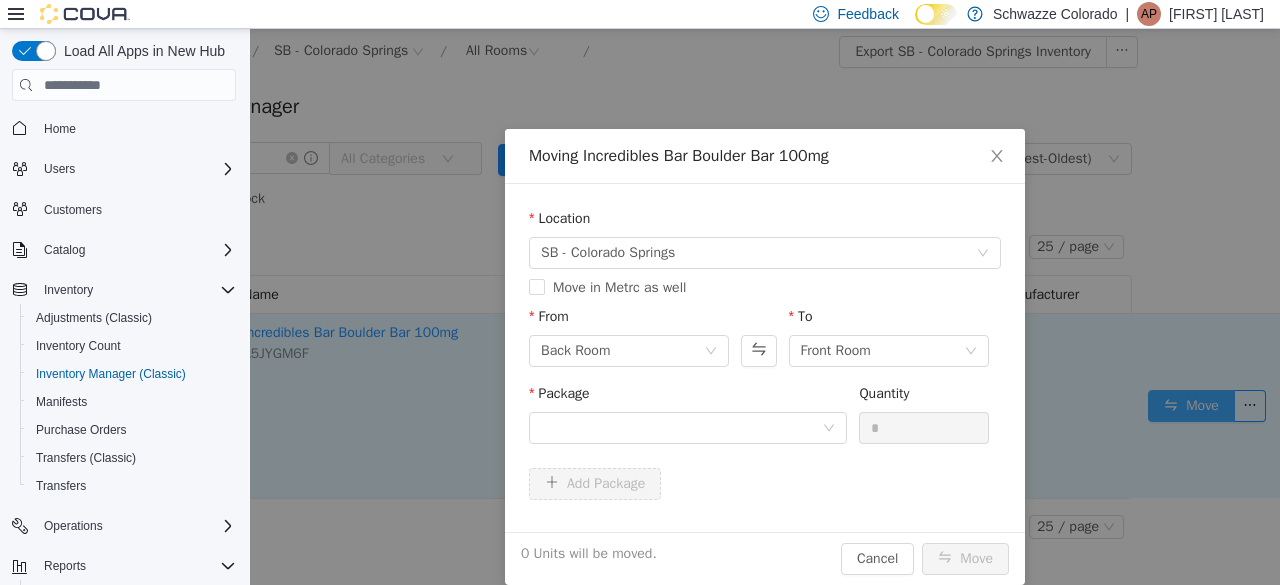 scroll, scrollTop: 0, scrollLeft: 137, axis: horizontal 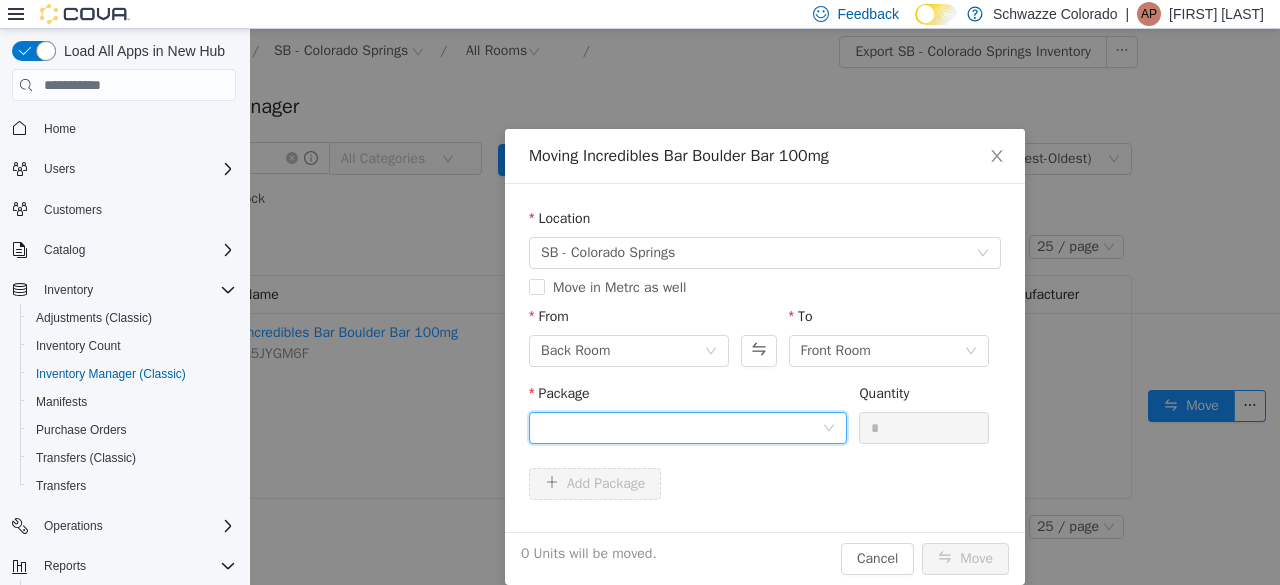 click at bounding box center [681, 428] 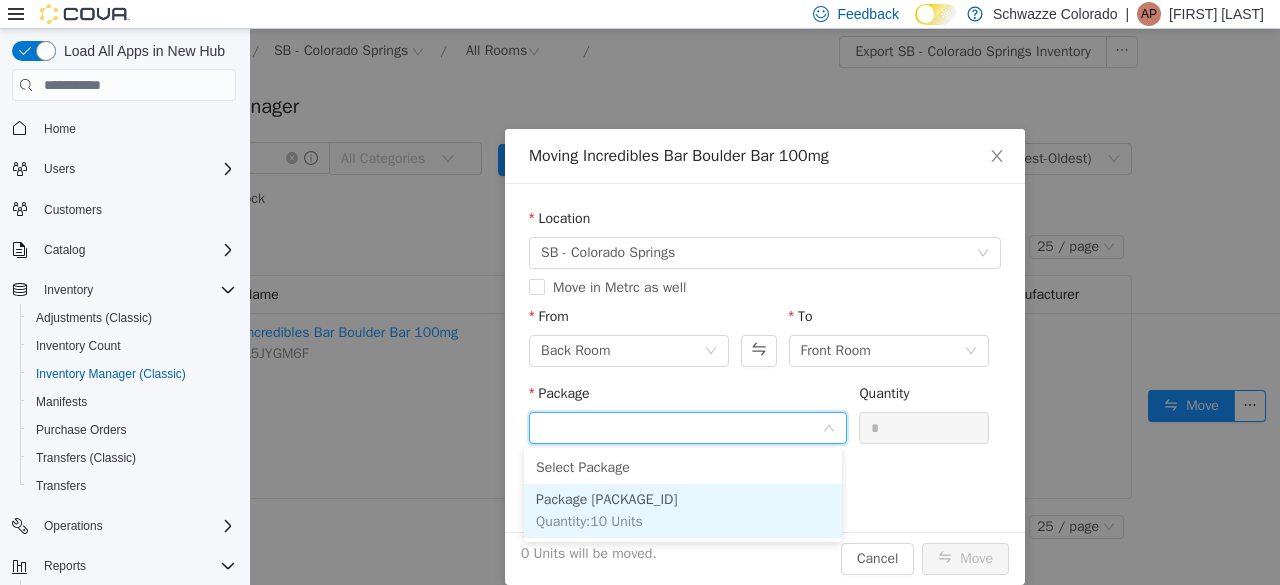 click on "1A4000B0000C5AA000216652" at bounding box center (607, 499) 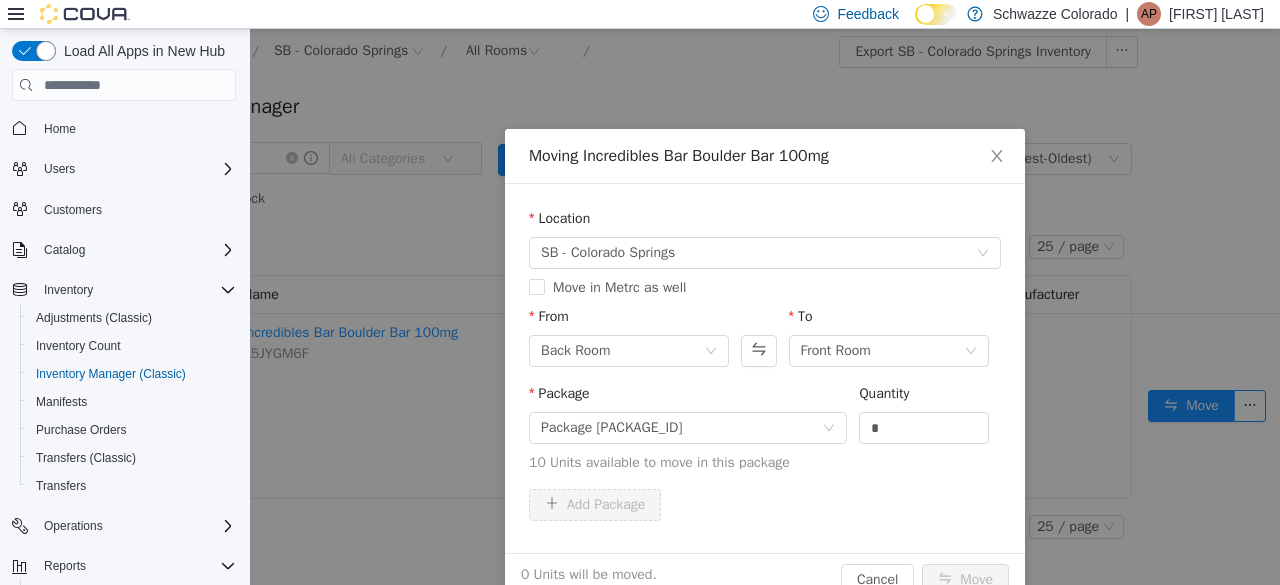 click on "Package 1A4000B0000C5AA000216652   Quantity * 10 Units available to move in this package" at bounding box center [765, 428] 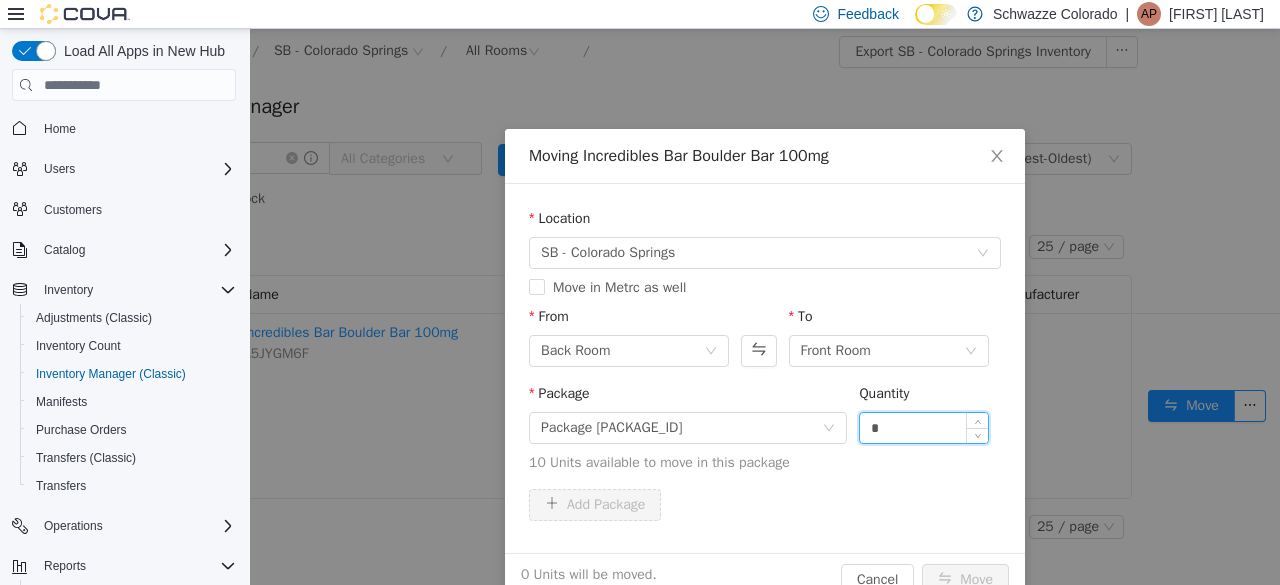 click on "*" at bounding box center (924, 428) 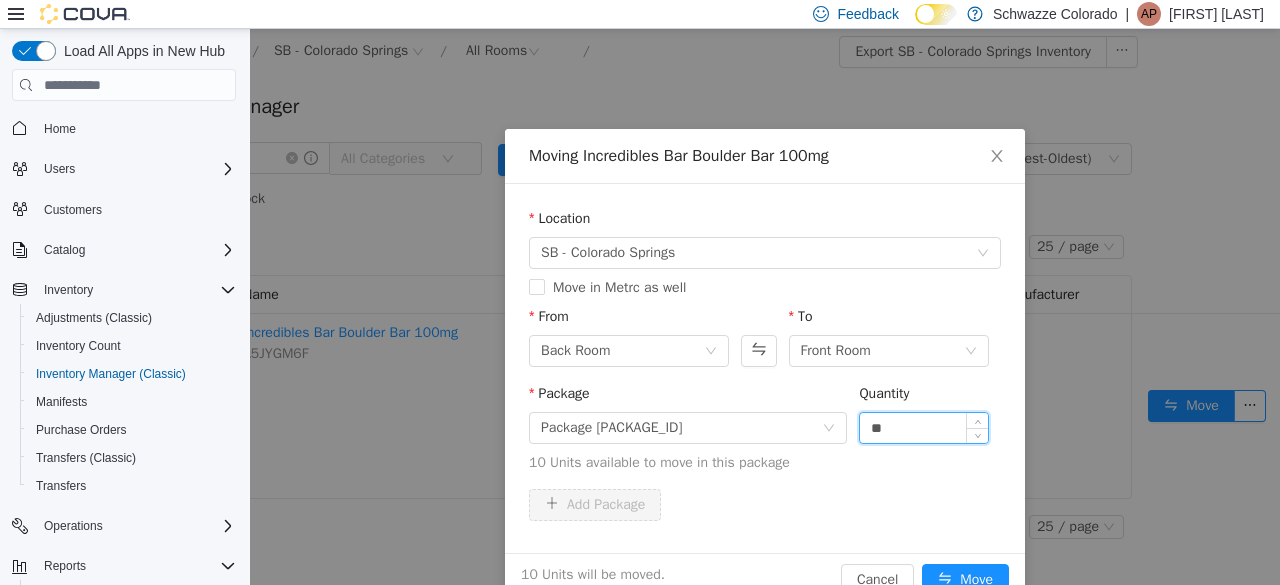 type on "**" 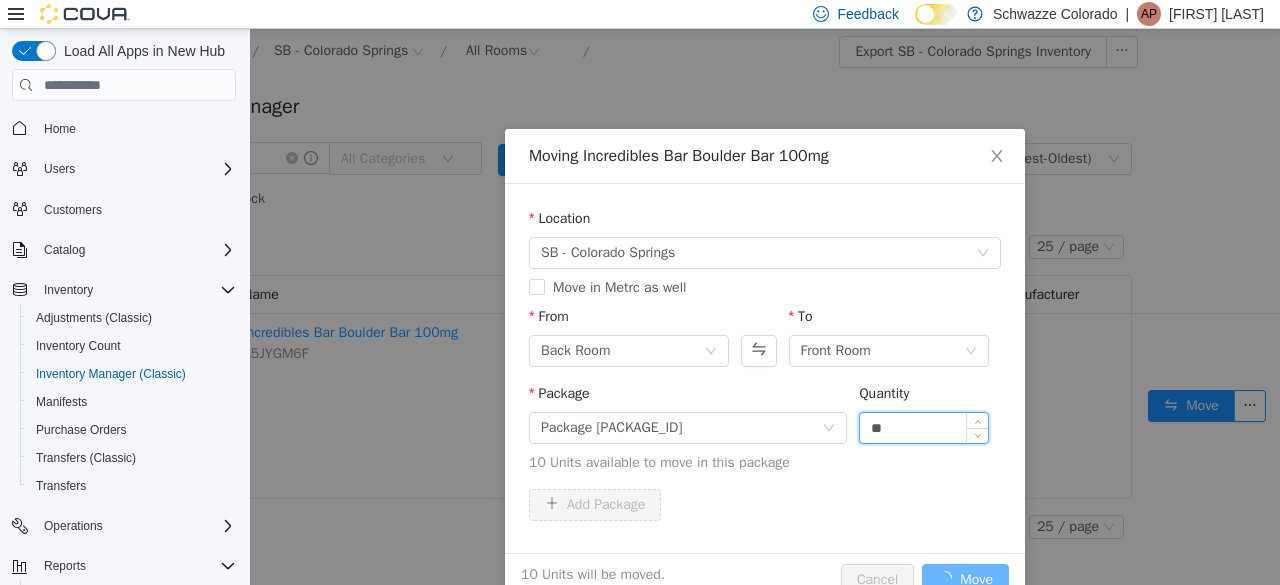 scroll, scrollTop: 0, scrollLeft: 0, axis: both 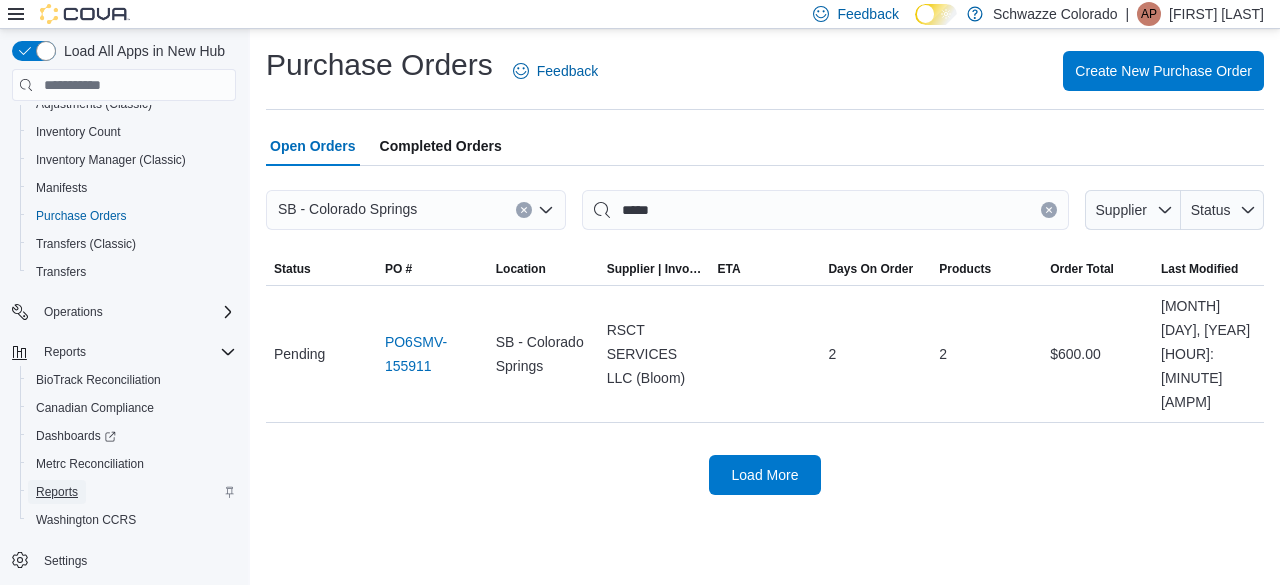 click on "Reports" at bounding box center (57, 492) 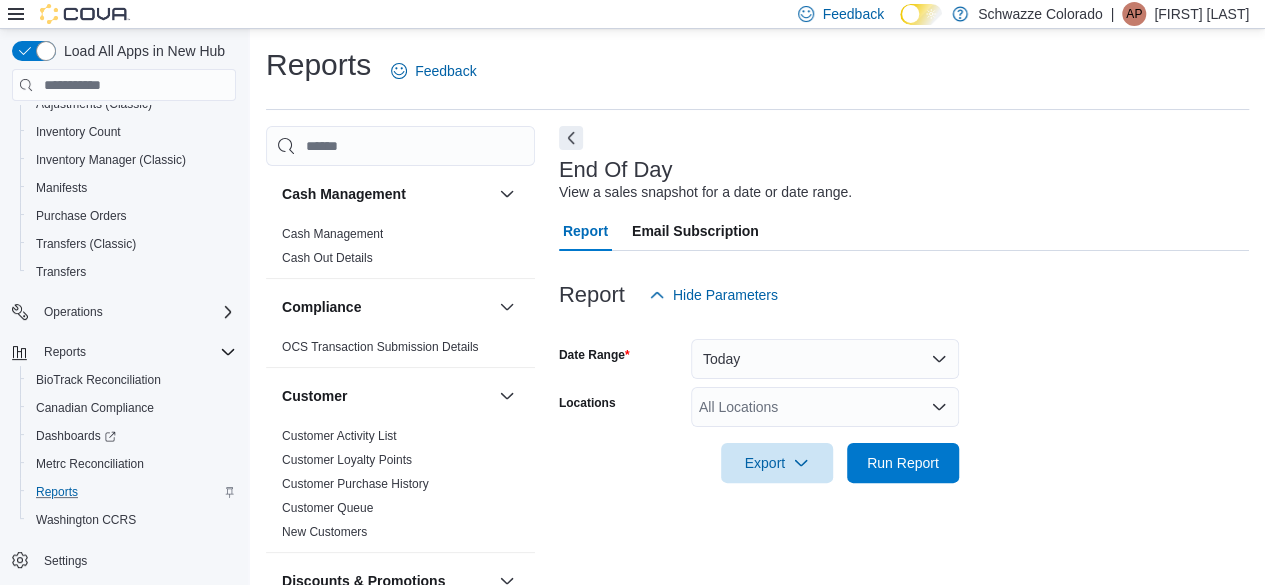 scroll, scrollTop: 36, scrollLeft: 0, axis: vertical 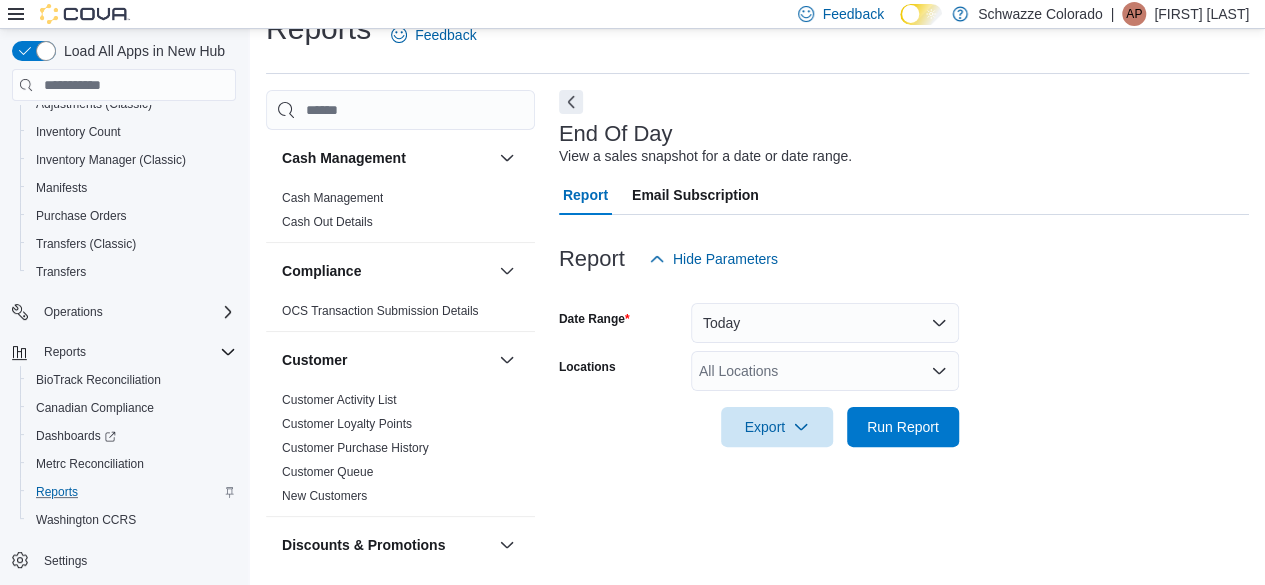 click on "All Locations" at bounding box center (825, 371) 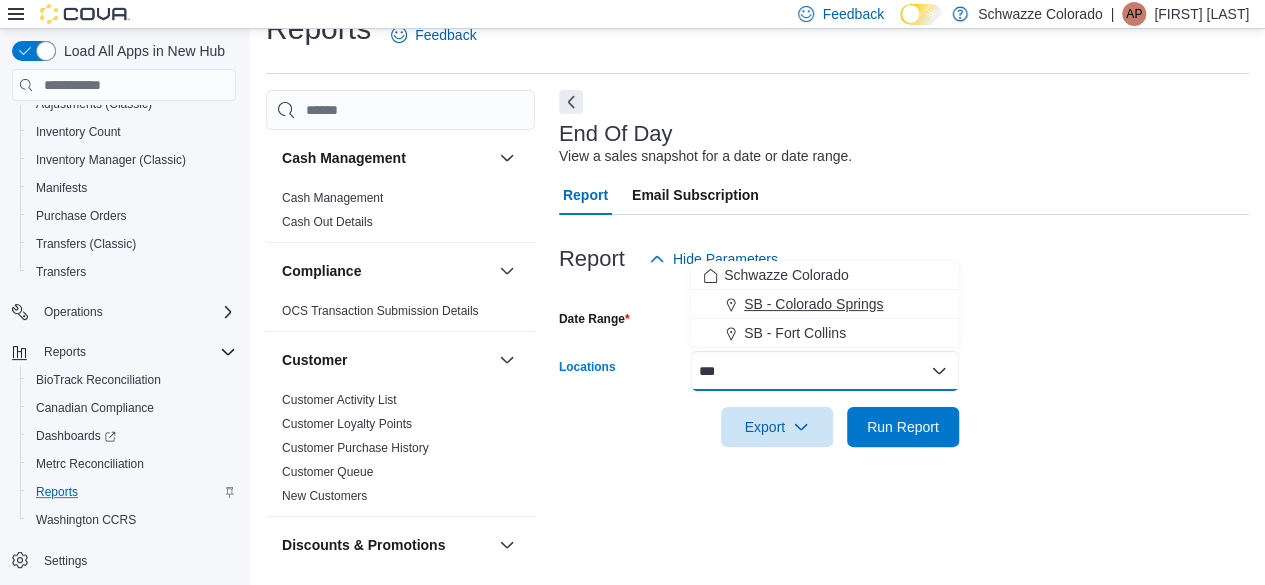 type on "***" 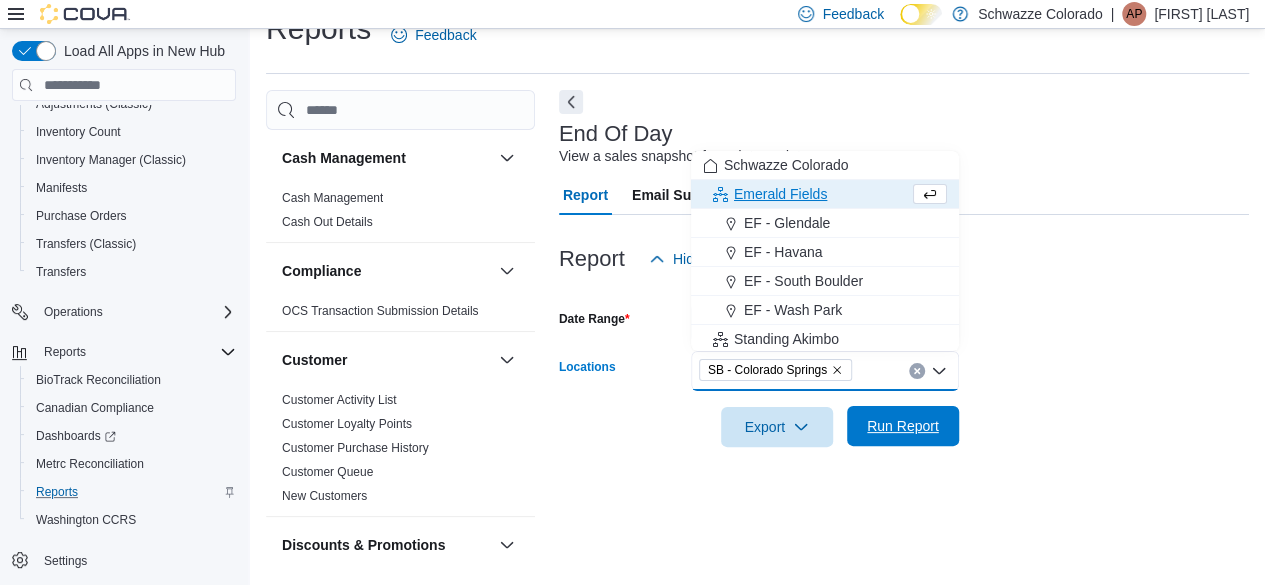 click on "Run Report" at bounding box center [903, 426] 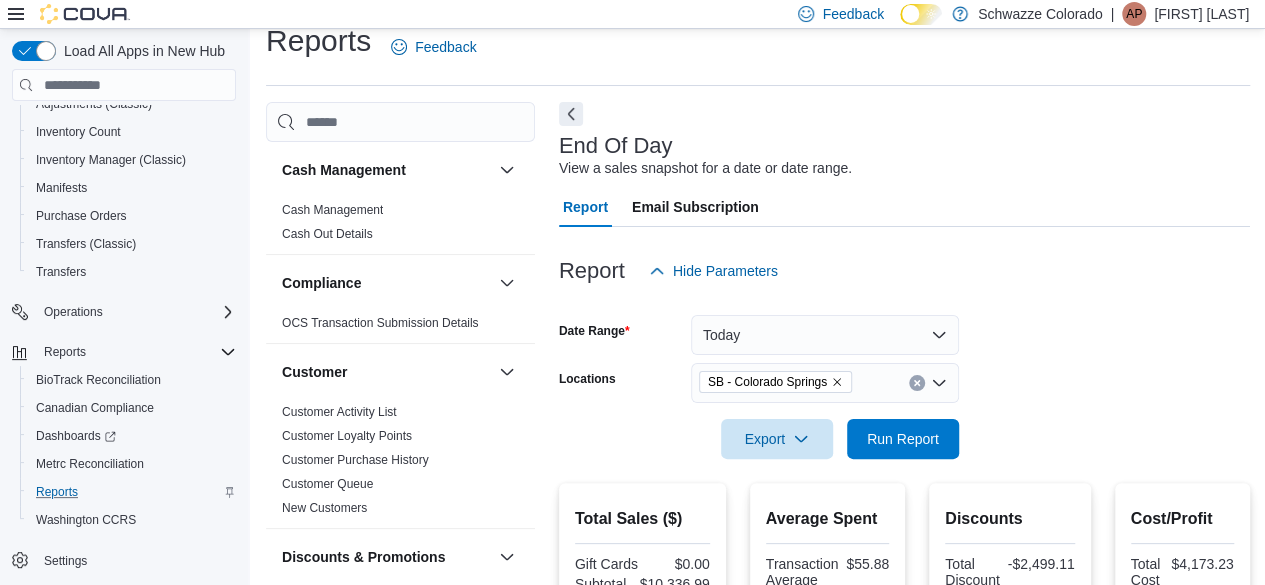 scroll, scrollTop: 0, scrollLeft: 0, axis: both 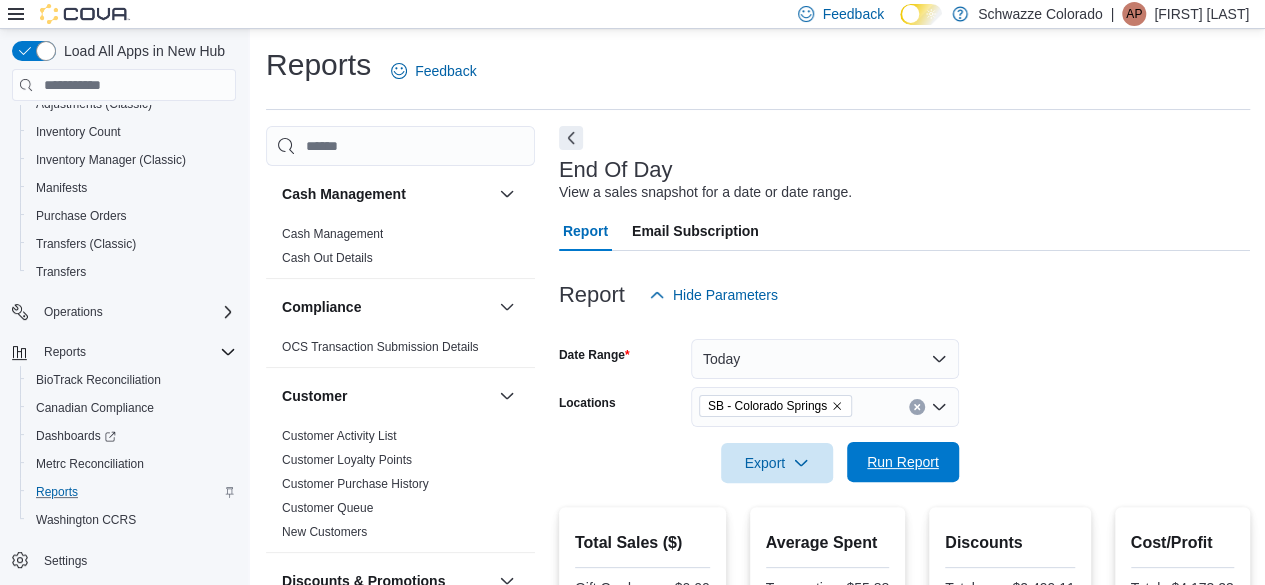 click on "Run Report" at bounding box center (903, 462) 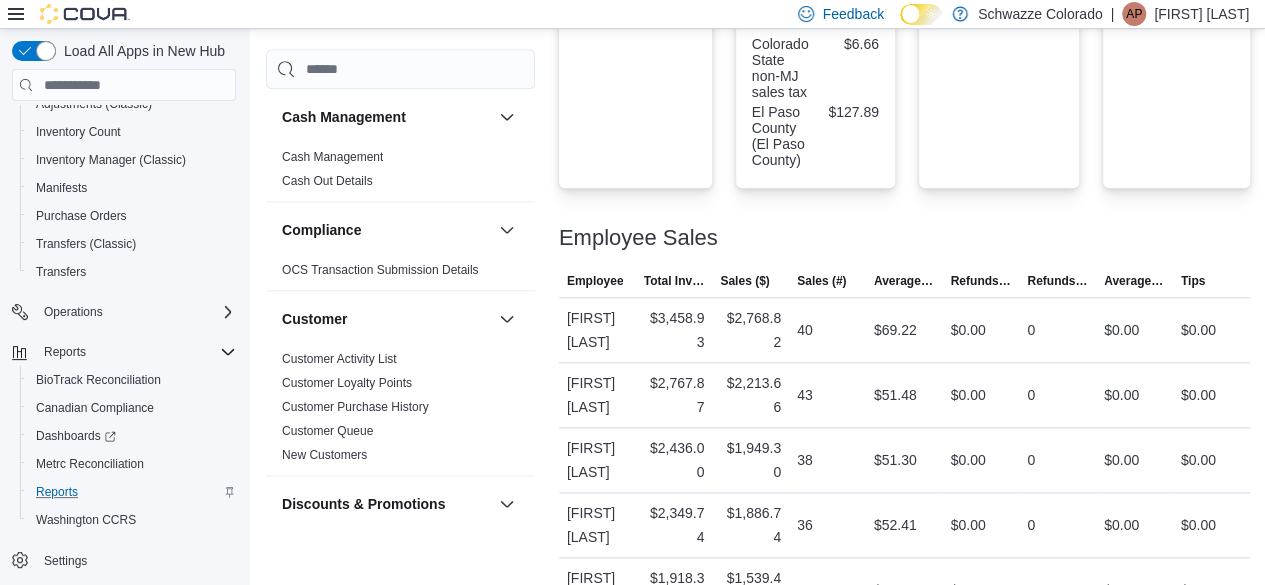 scroll, scrollTop: 1017, scrollLeft: 0, axis: vertical 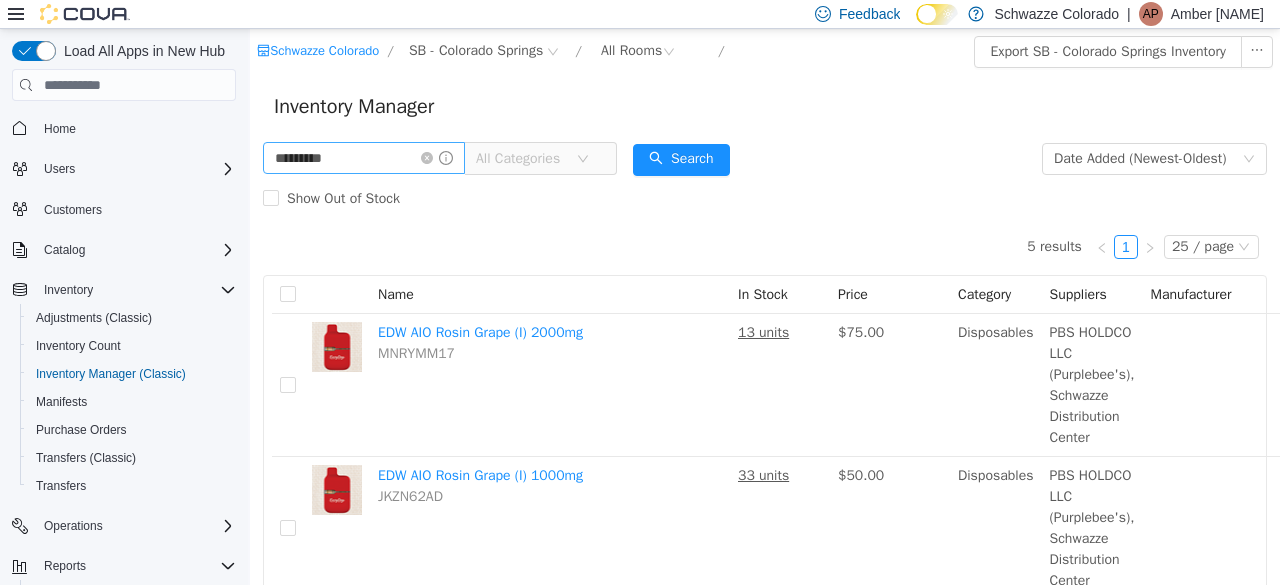 click on "*********" at bounding box center (364, 158) 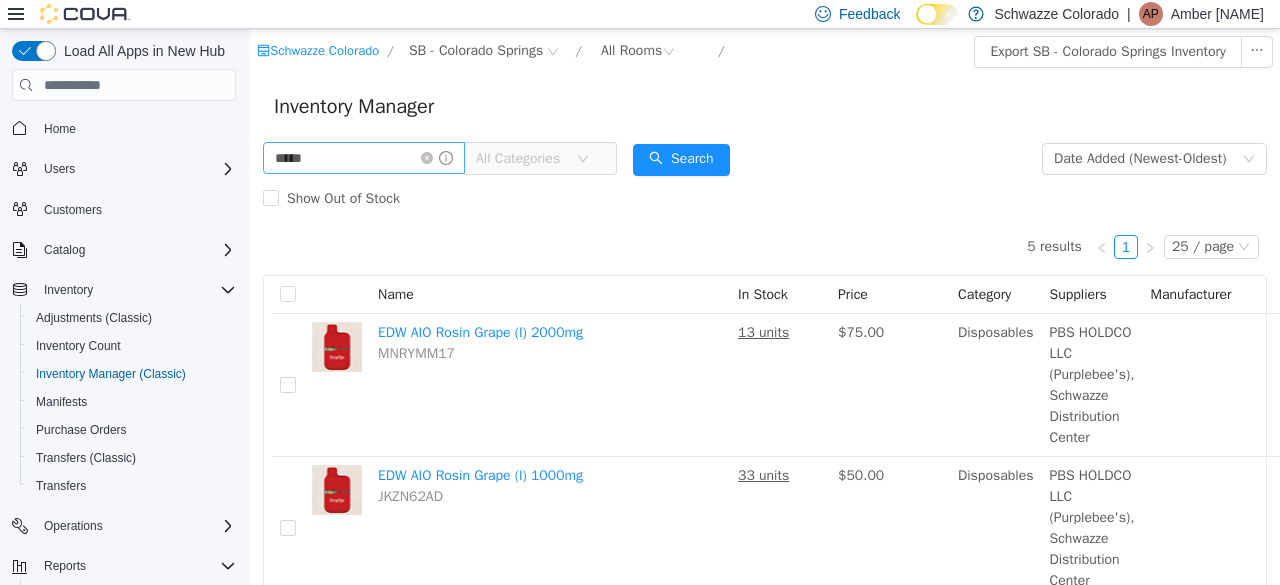 type on "*****" 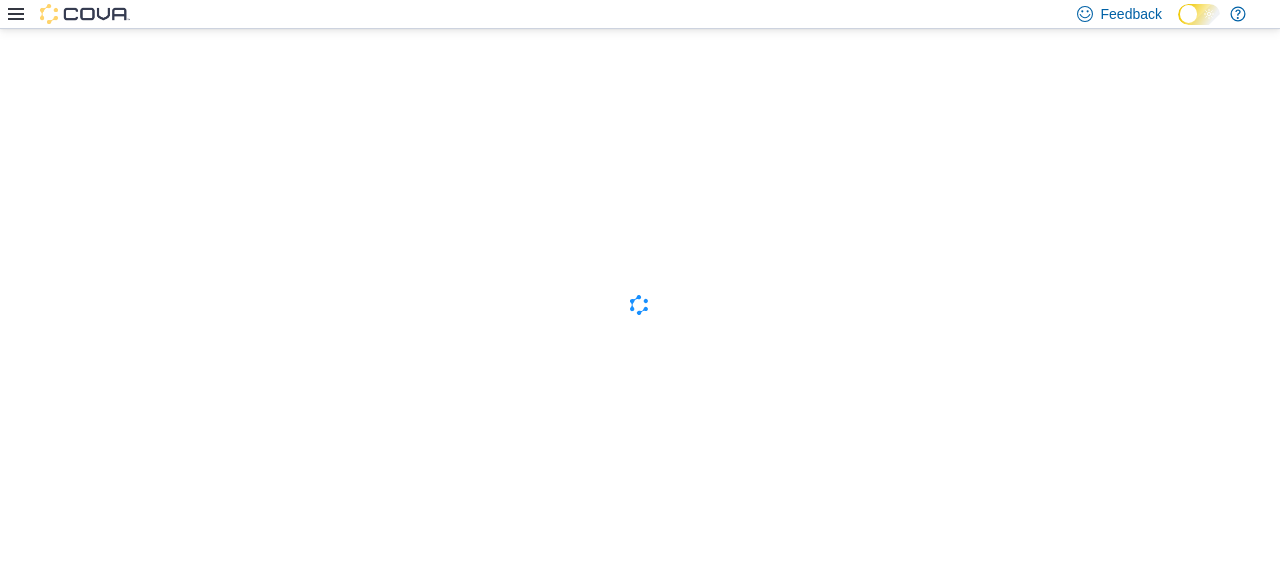 scroll, scrollTop: 0, scrollLeft: 0, axis: both 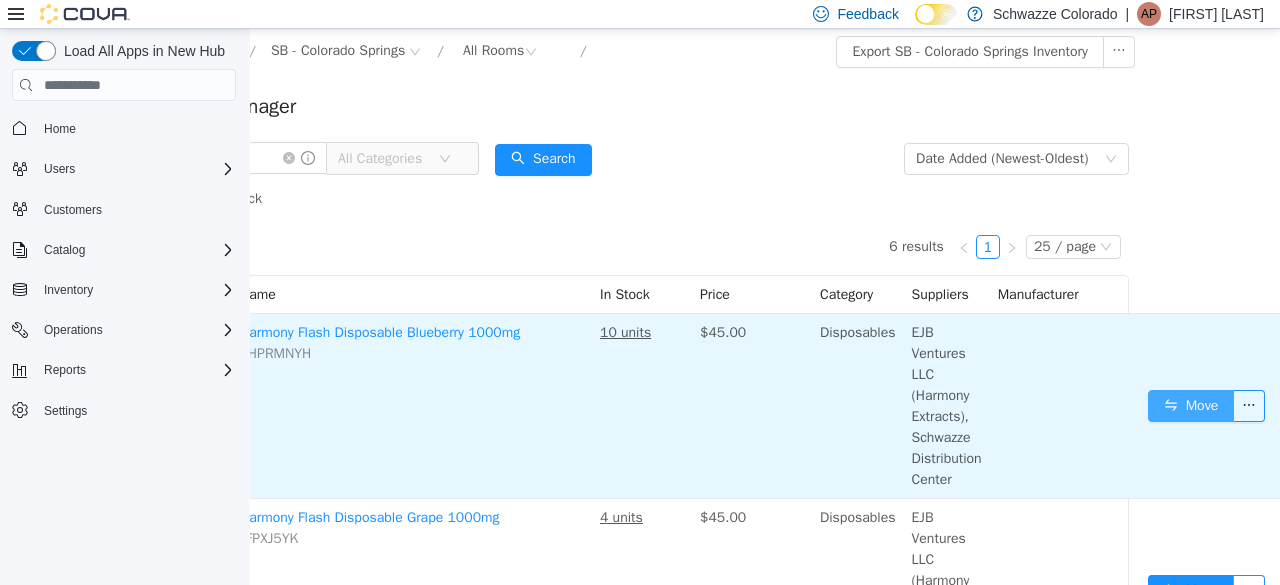 click on "Move" at bounding box center [1191, 406] 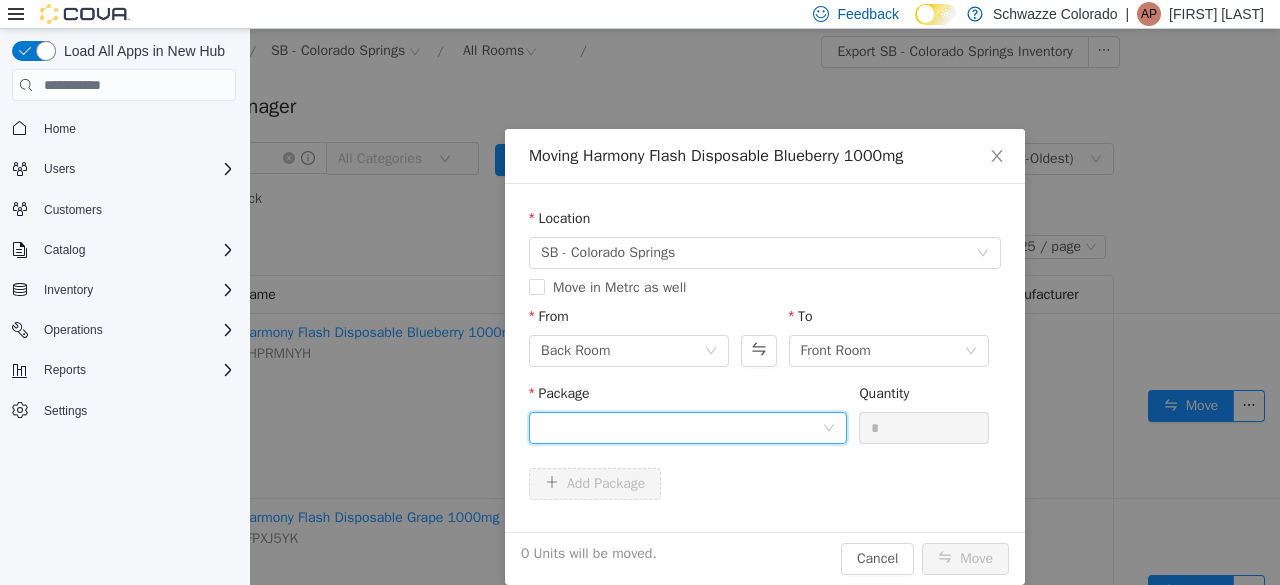 drag, startPoint x: 594, startPoint y: 418, endPoint x: 638, endPoint y: 438, distance: 48.332184 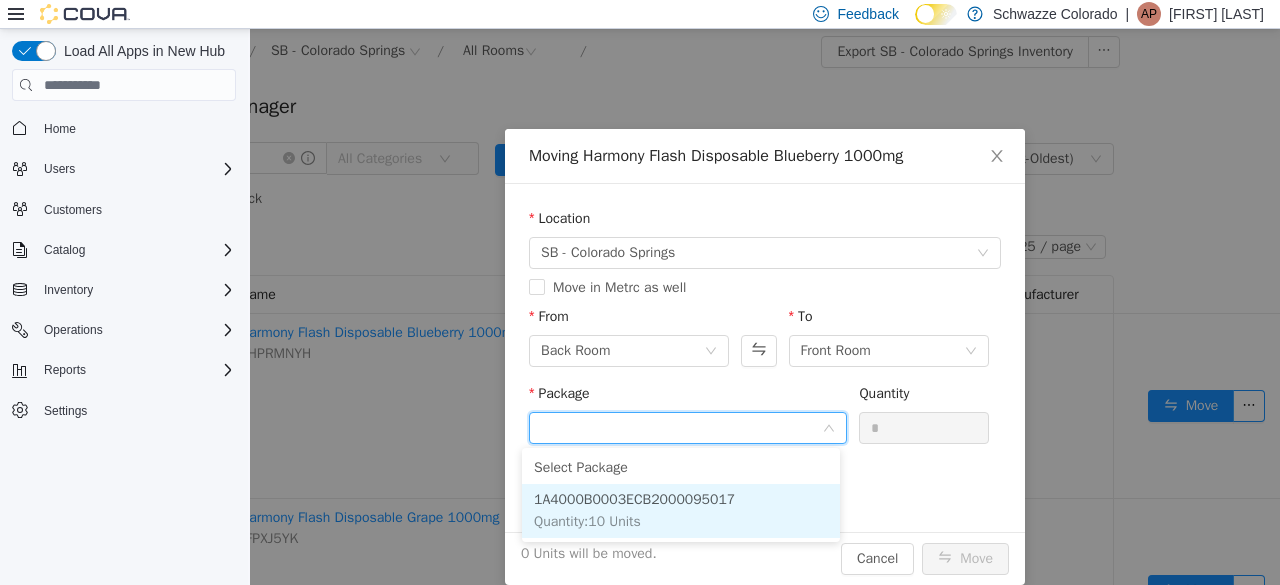 click on "1A4000B0003ECB2000095017" at bounding box center [634, 499] 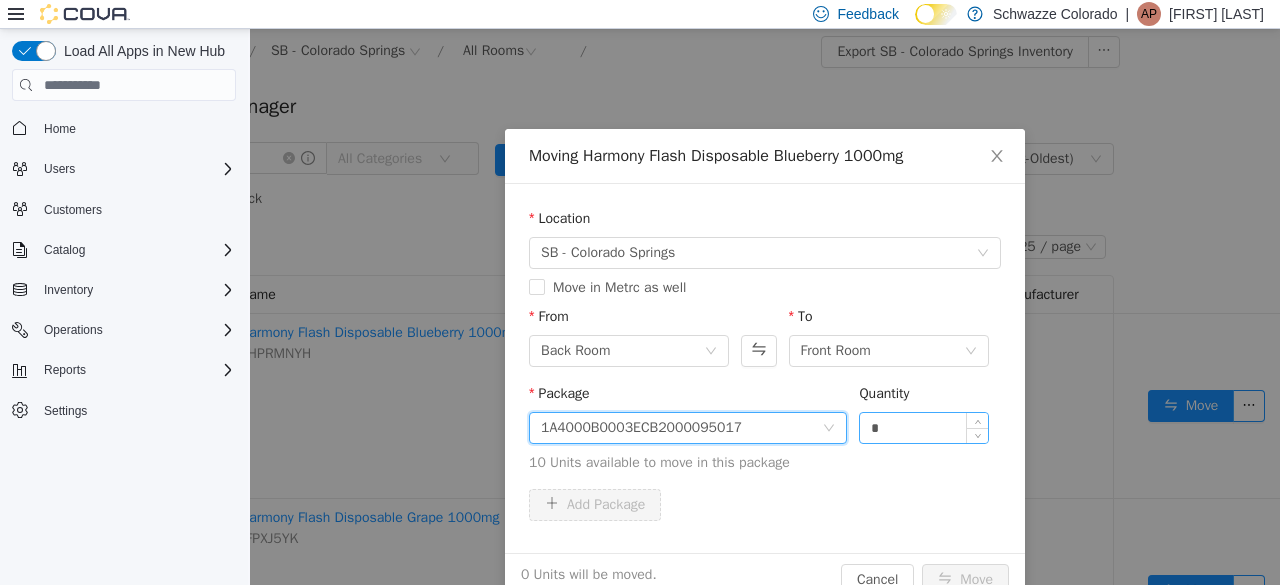 click on "*" at bounding box center [924, 428] 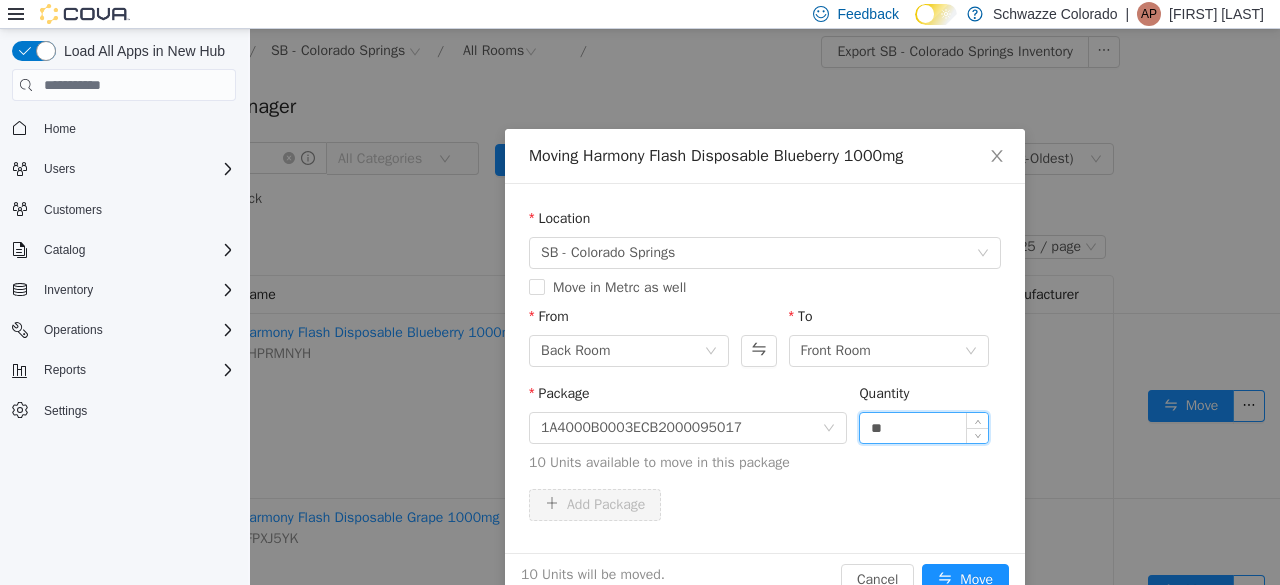 type on "**" 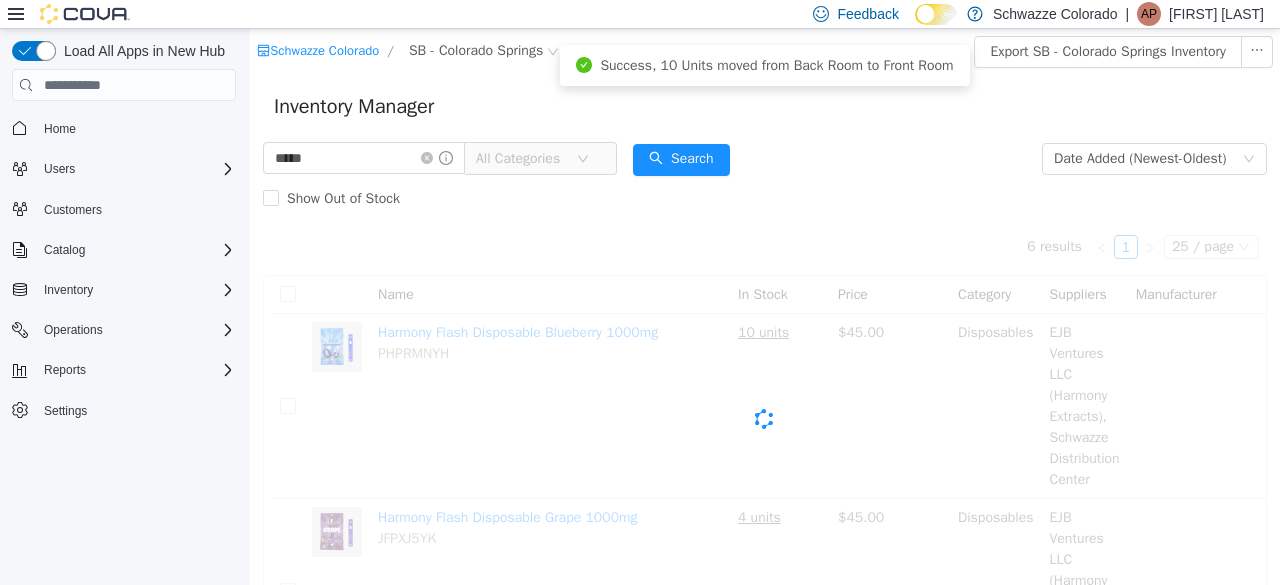 scroll, scrollTop: 0, scrollLeft: 0, axis: both 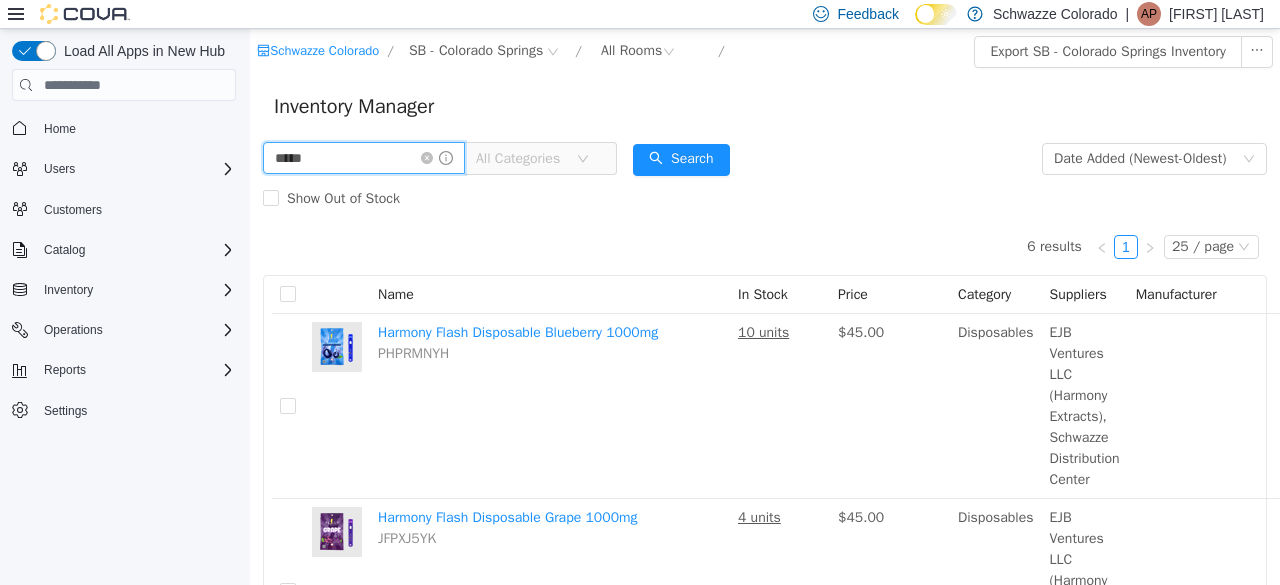 click on "*****" at bounding box center (364, 158) 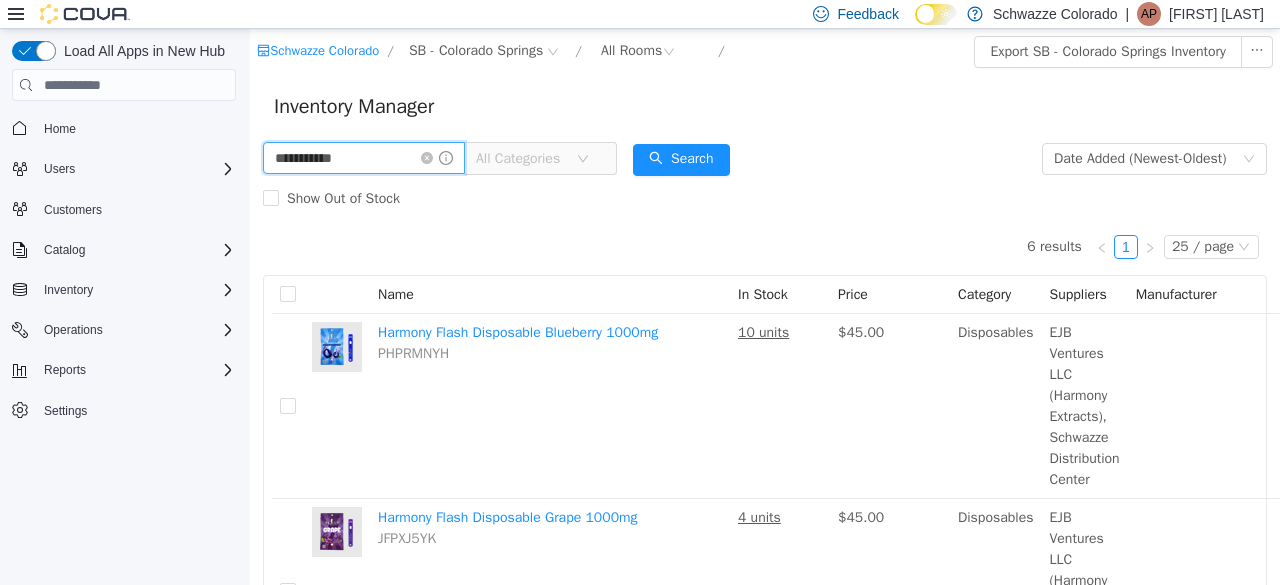 type on "**********" 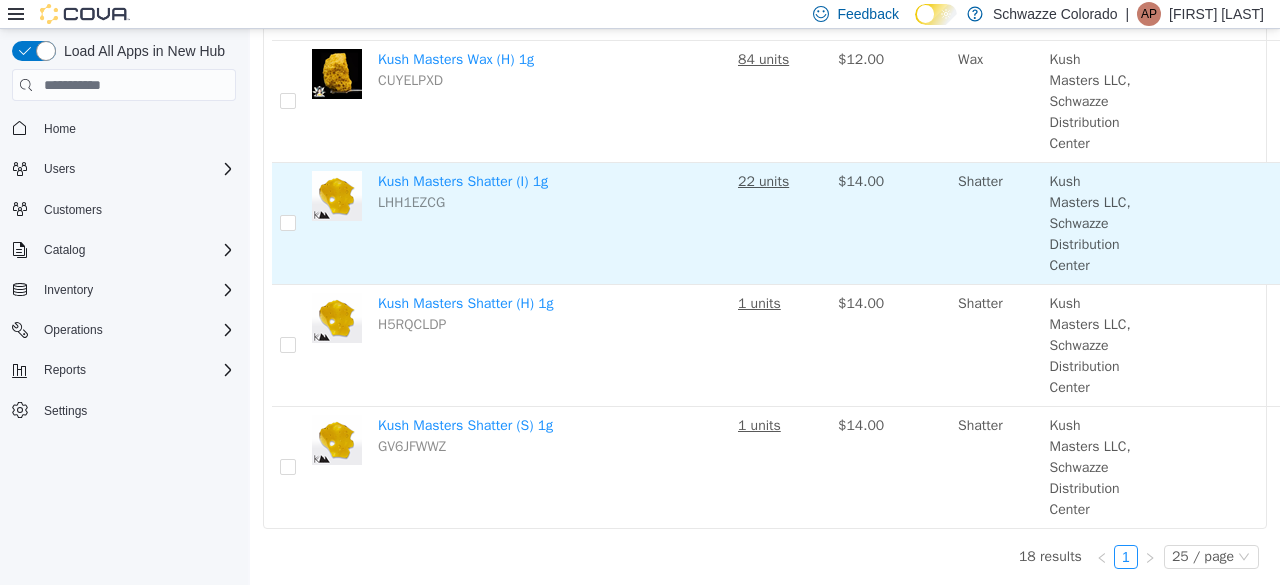 scroll, scrollTop: 1952, scrollLeft: 95, axis: both 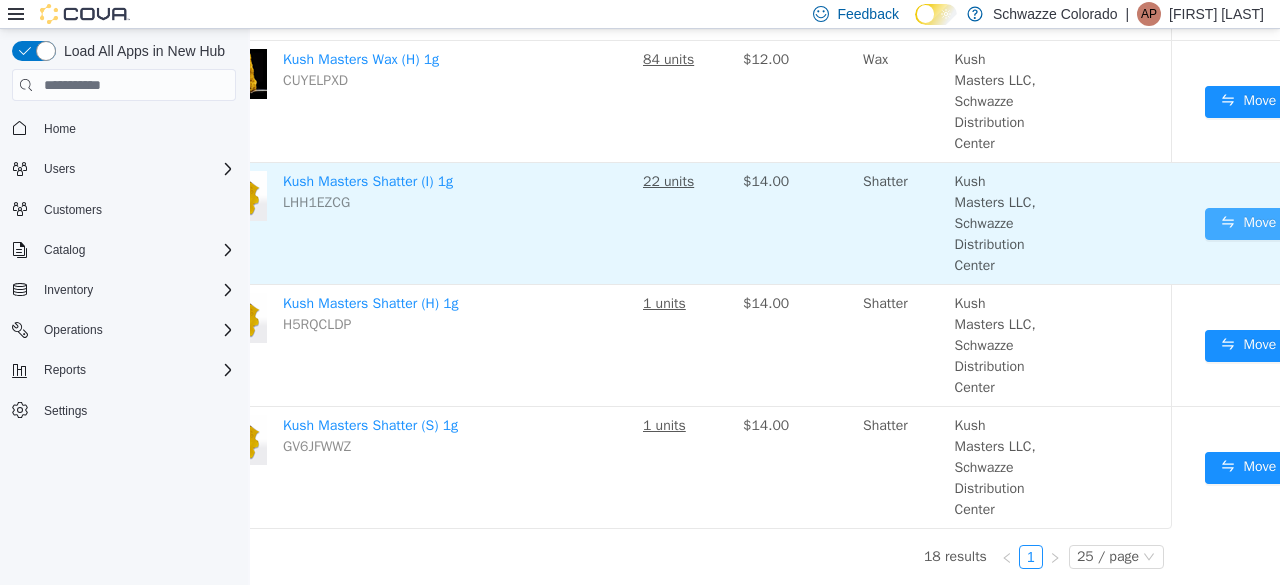 click on "Move" at bounding box center [1248, 224] 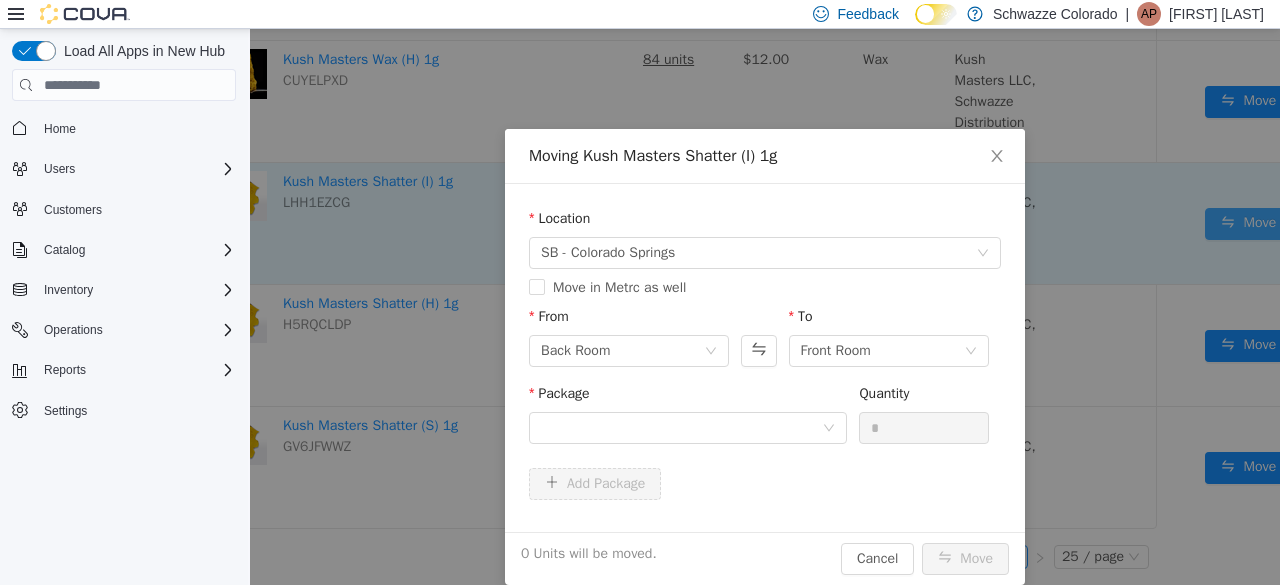 scroll, scrollTop: 1936, scrollLeft: 95, axis: both 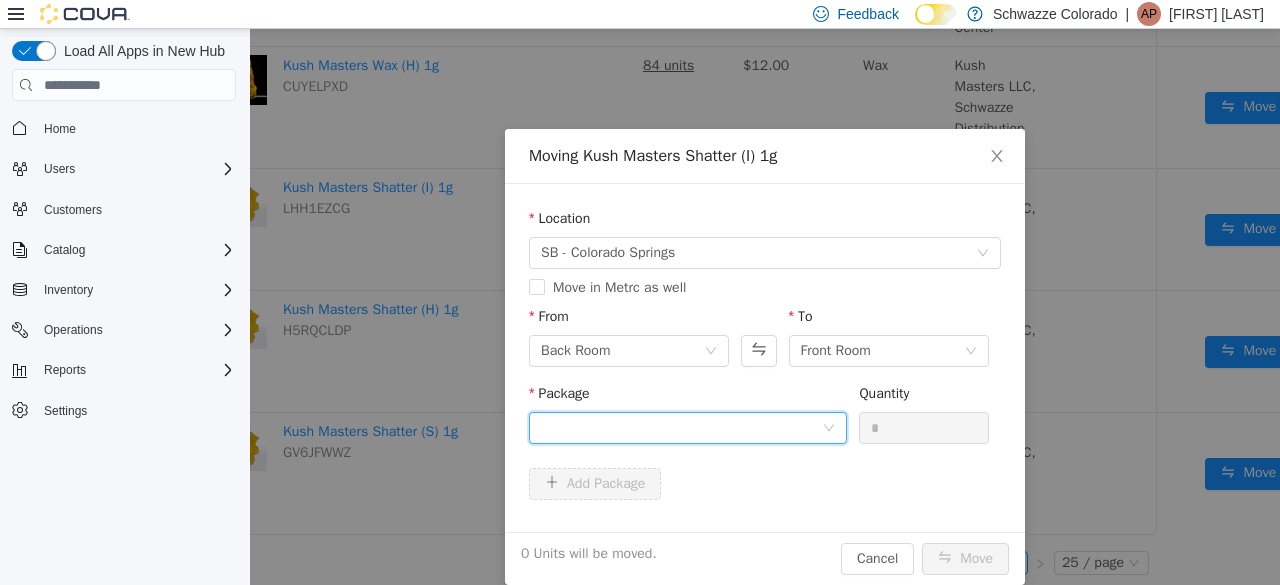 click at bounding box center [681, 428] 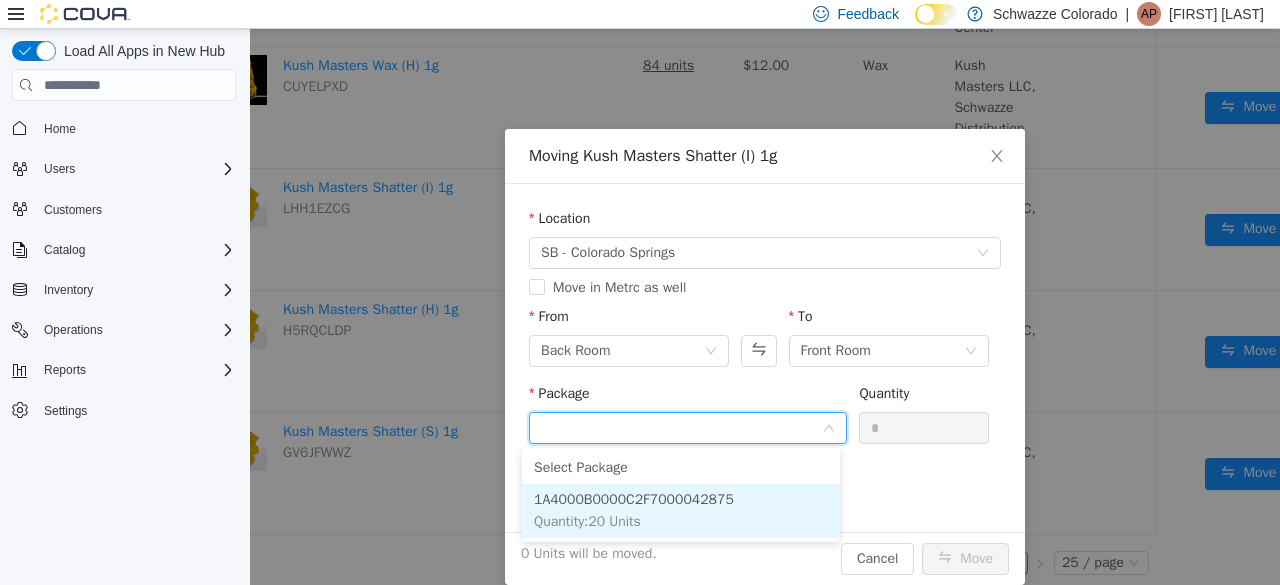 click on "1A4000B0000C2F7000042875" at bounding box center (634, 499) 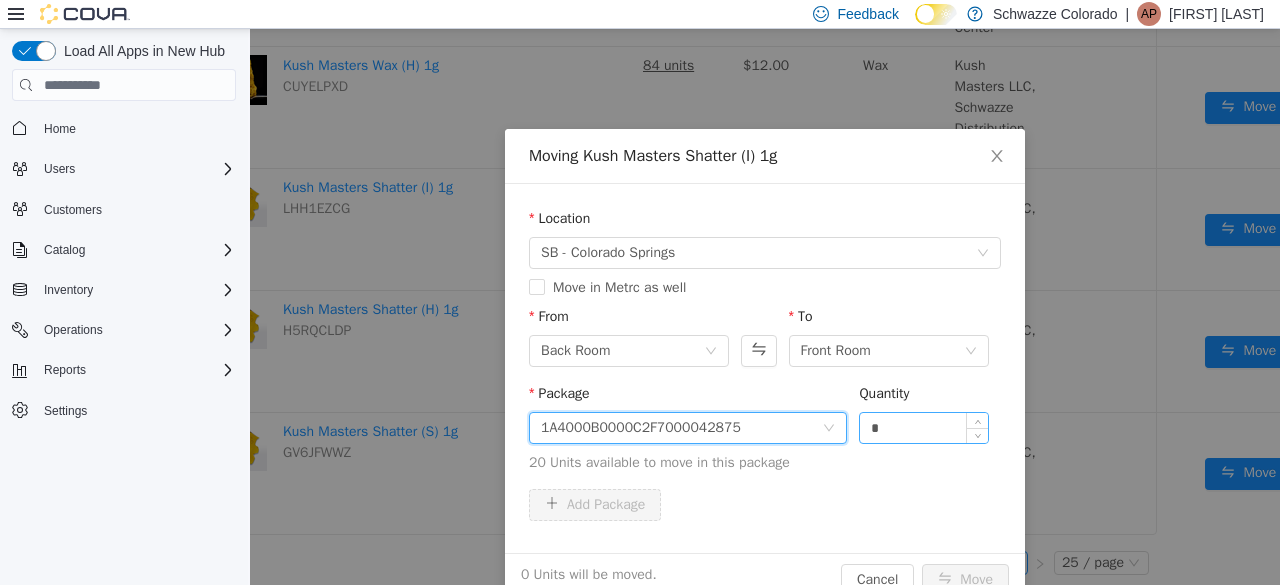 click on "*" at bounding box center [924, 428] 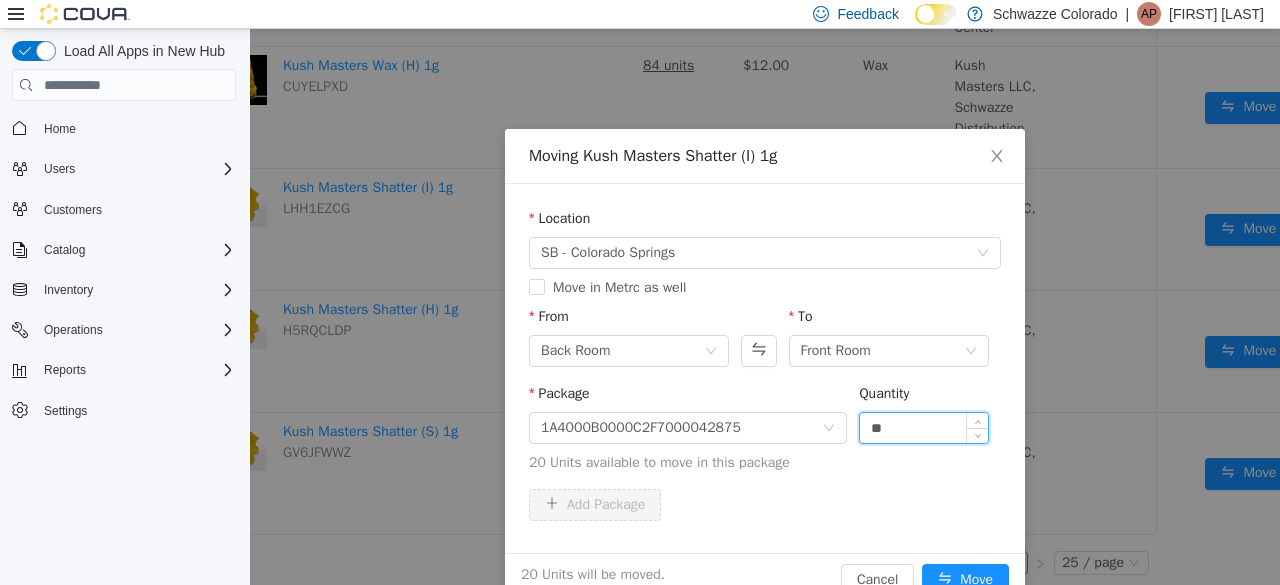 type on "**" 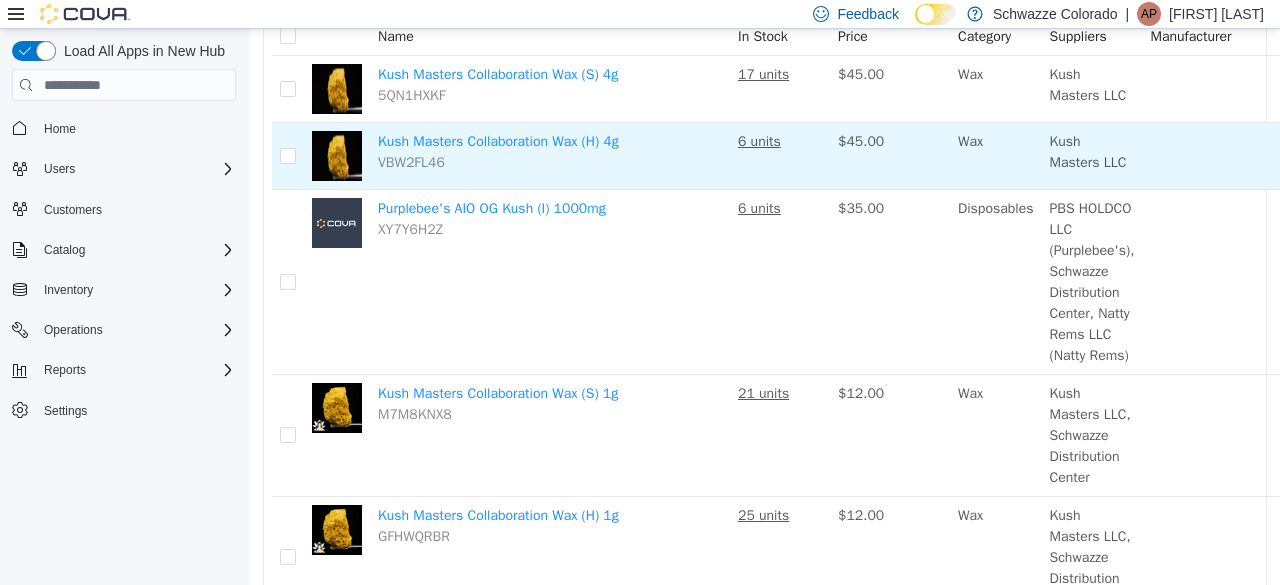 scroll, scrollTop: 0, scrollLeft: 0, axis: both 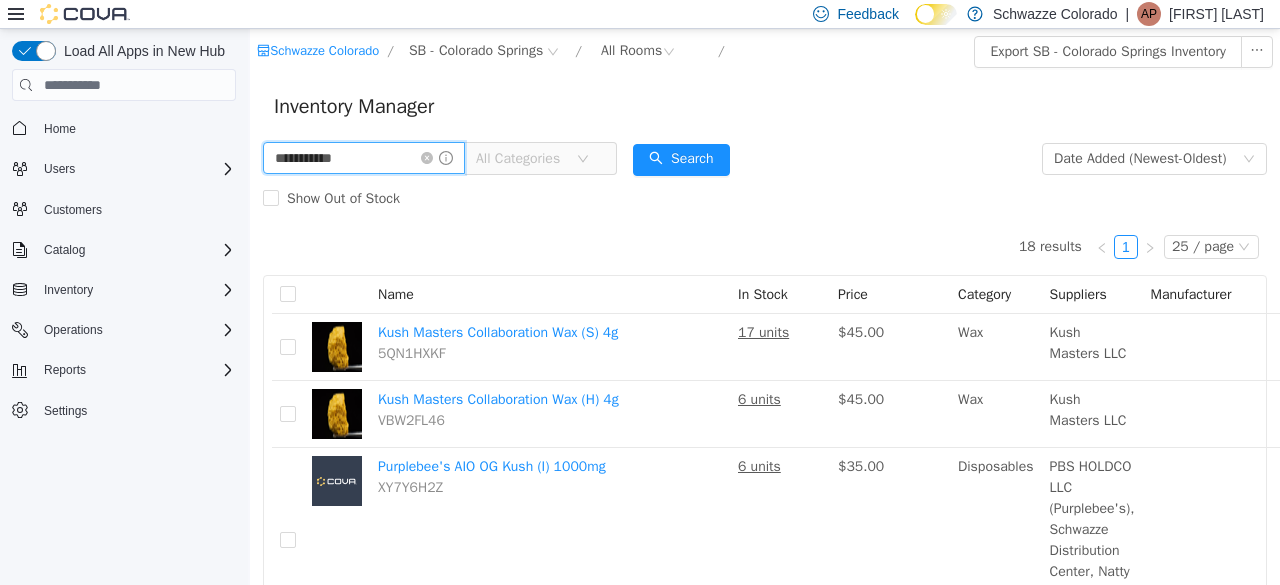 click on "**********" at bounding box center (364, 158) 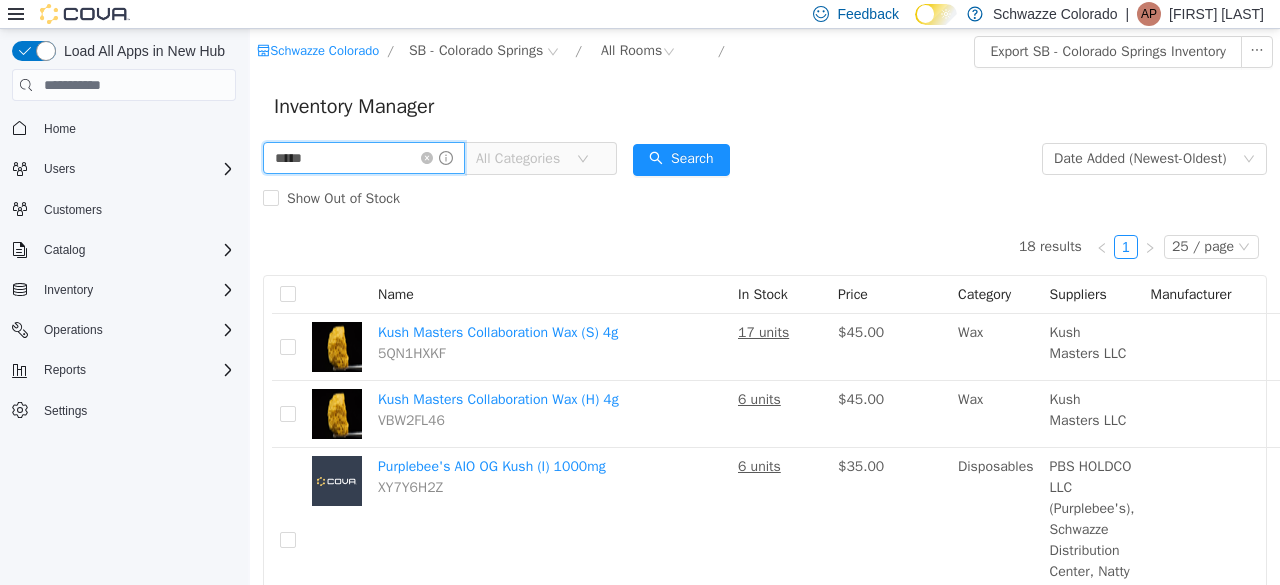 type on "*****" 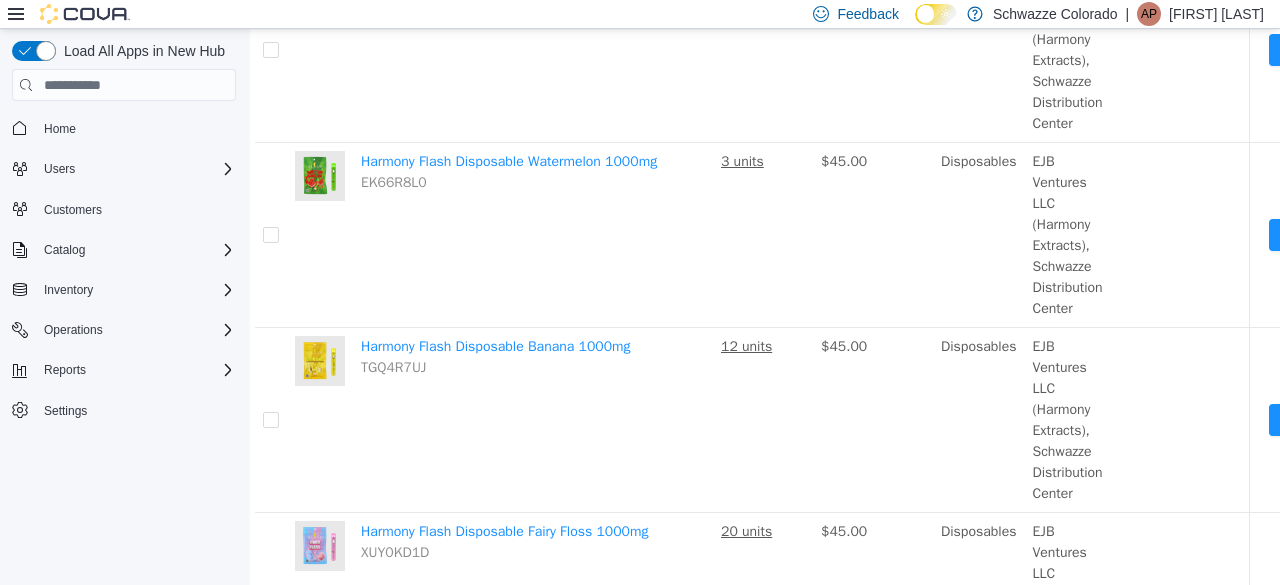 scroll, scrollTop: 826, scrollLeft: 17, axis: both 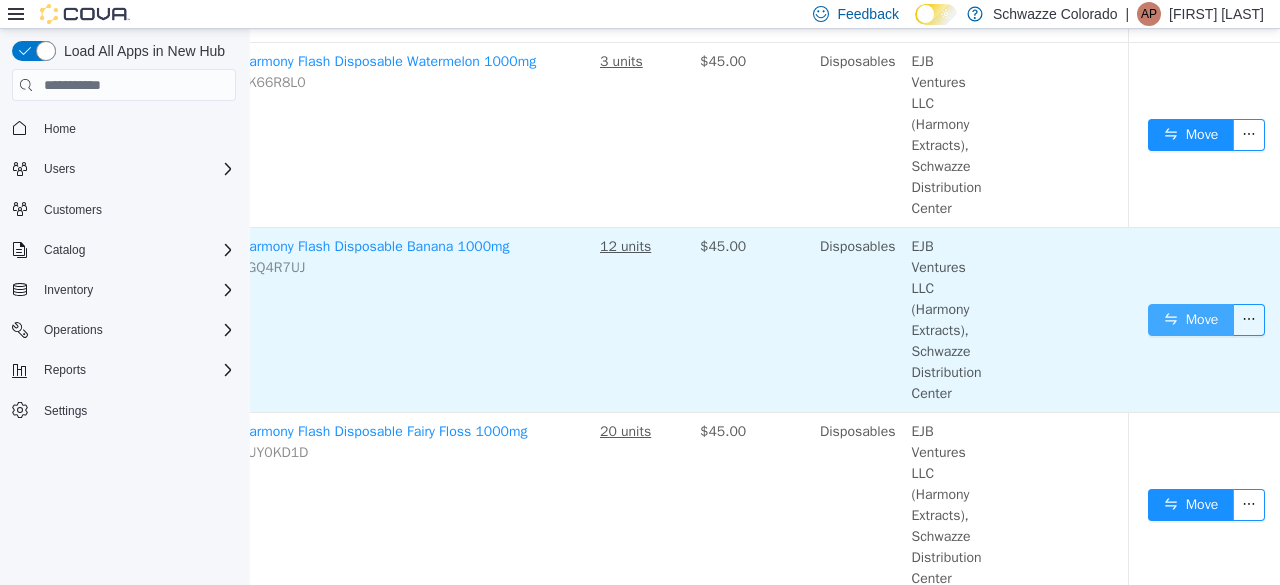 click on "Move" at bounding box center (1191, 320) 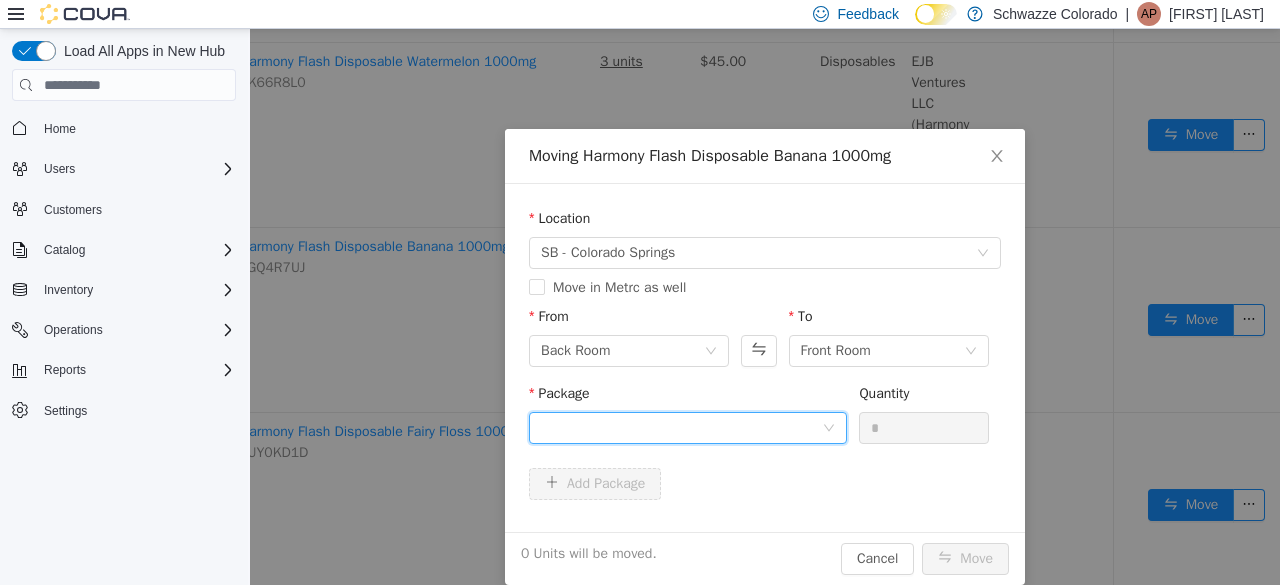 click at bounding box center (681, 428) 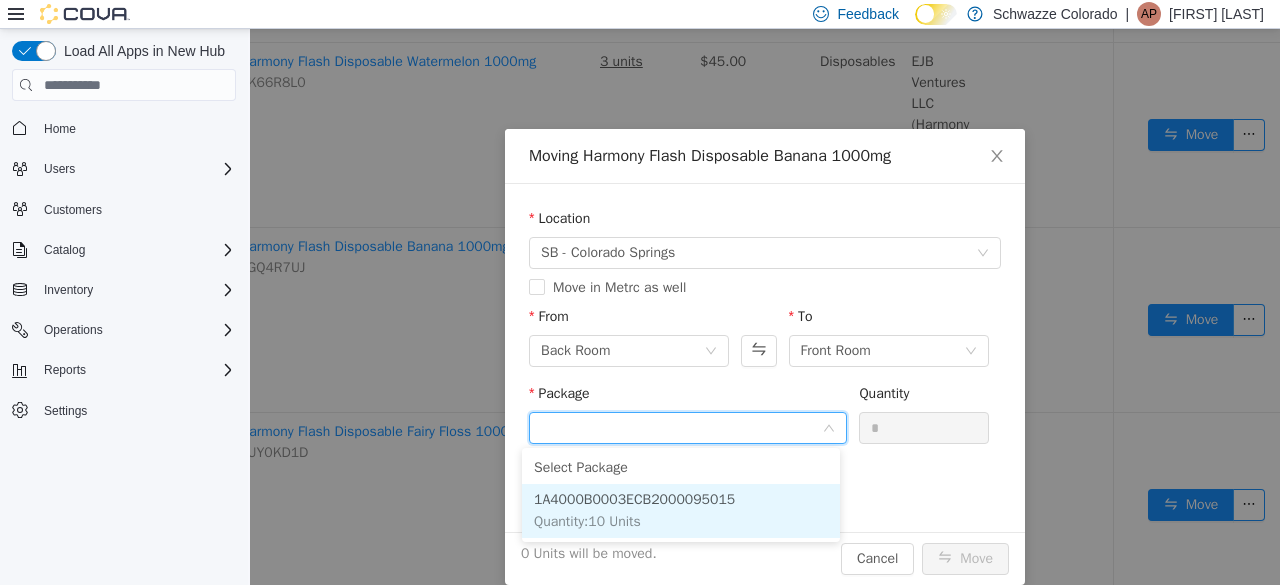 click on "1A4000B0003ECB2000095015 Quantity :  10 Units" at bounding box center (681, 511) 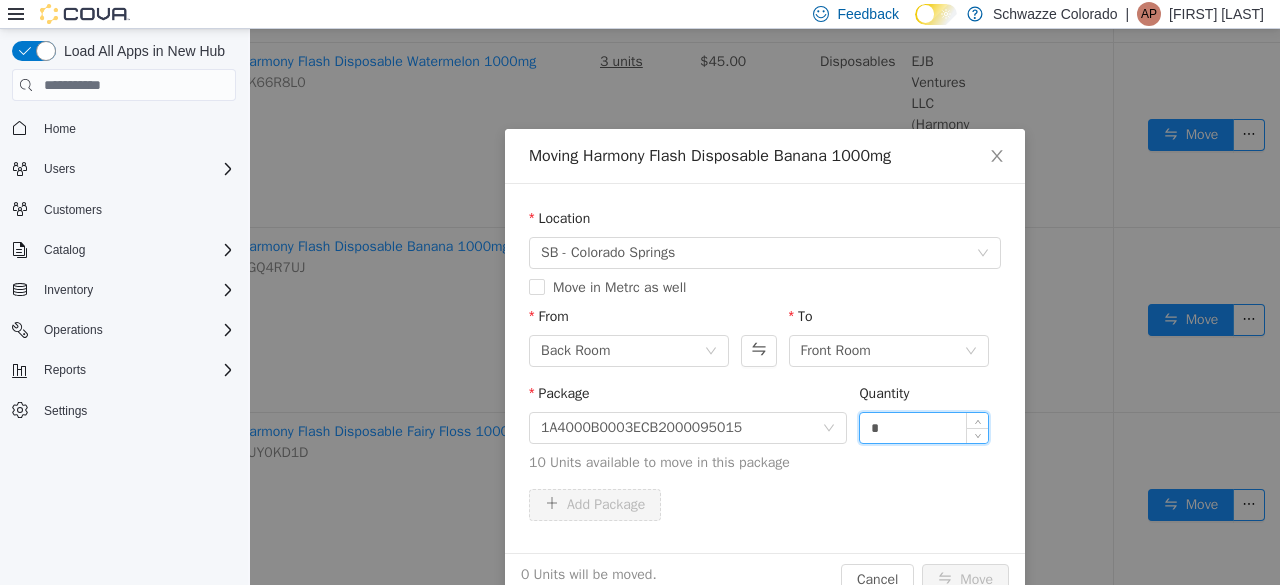 click on "*" at bounding box center (924, 428) 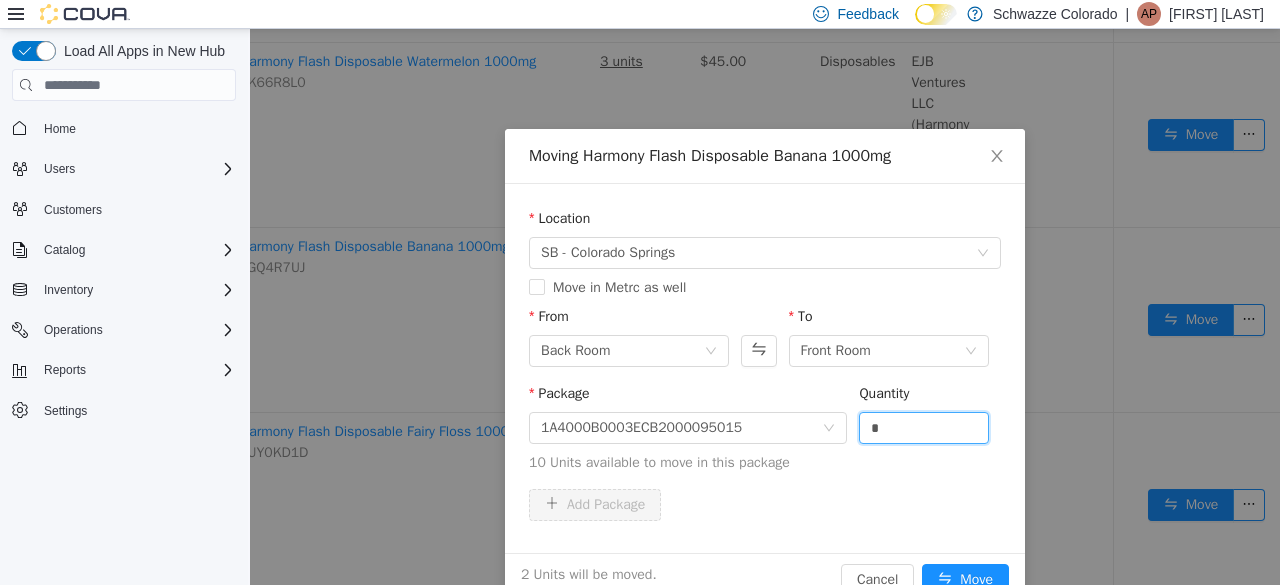 scroll, scrollTop: 44, scrollLeft: 0, axis: vertical 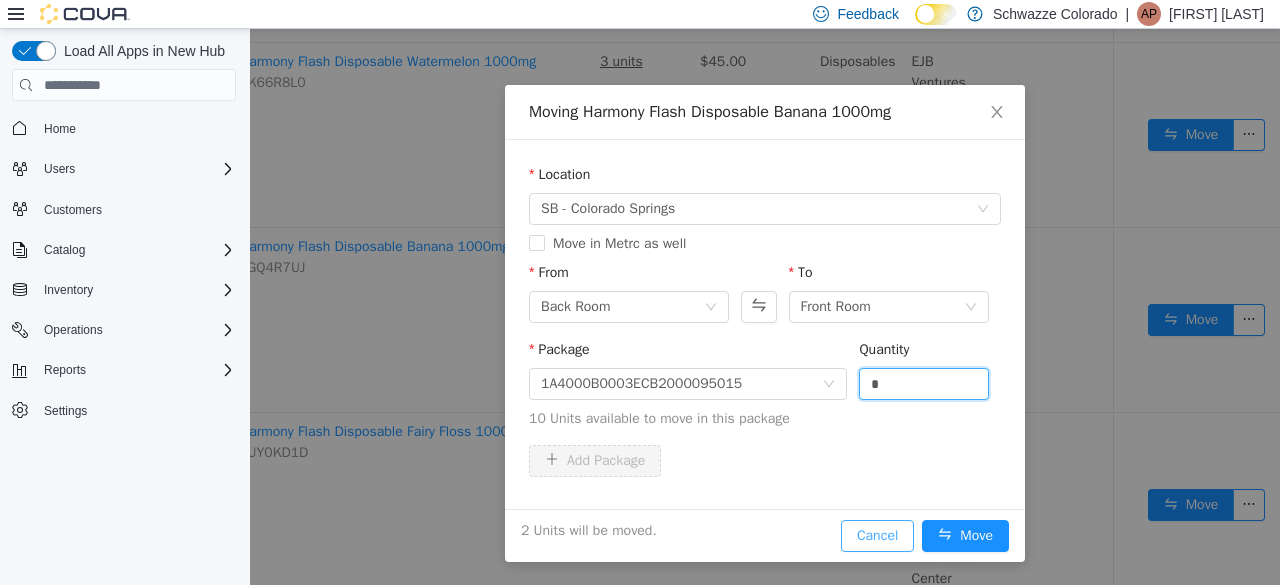 type on "*" 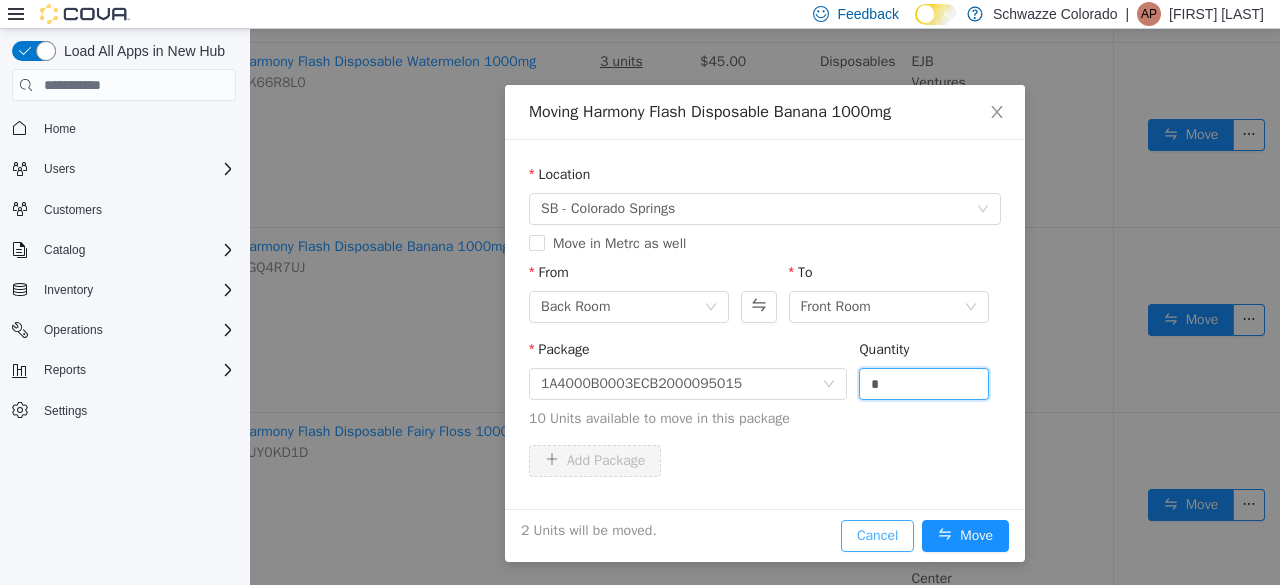 click on "Cancel" at bounding box center [877, 536] 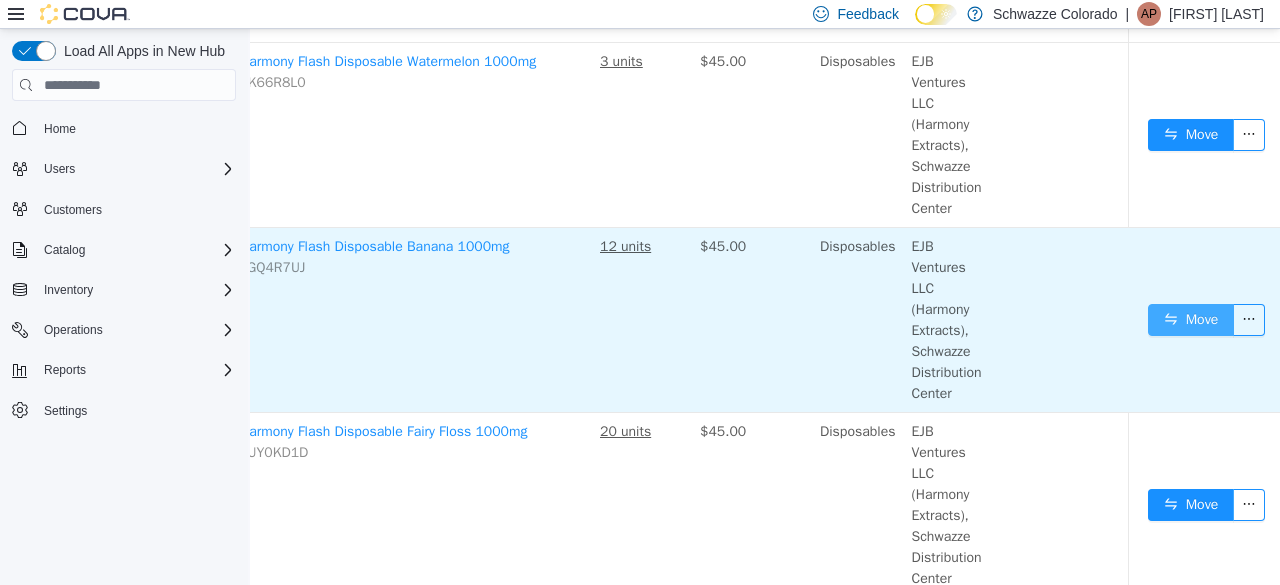 click on "Move" at bounding box center [1191, 320] 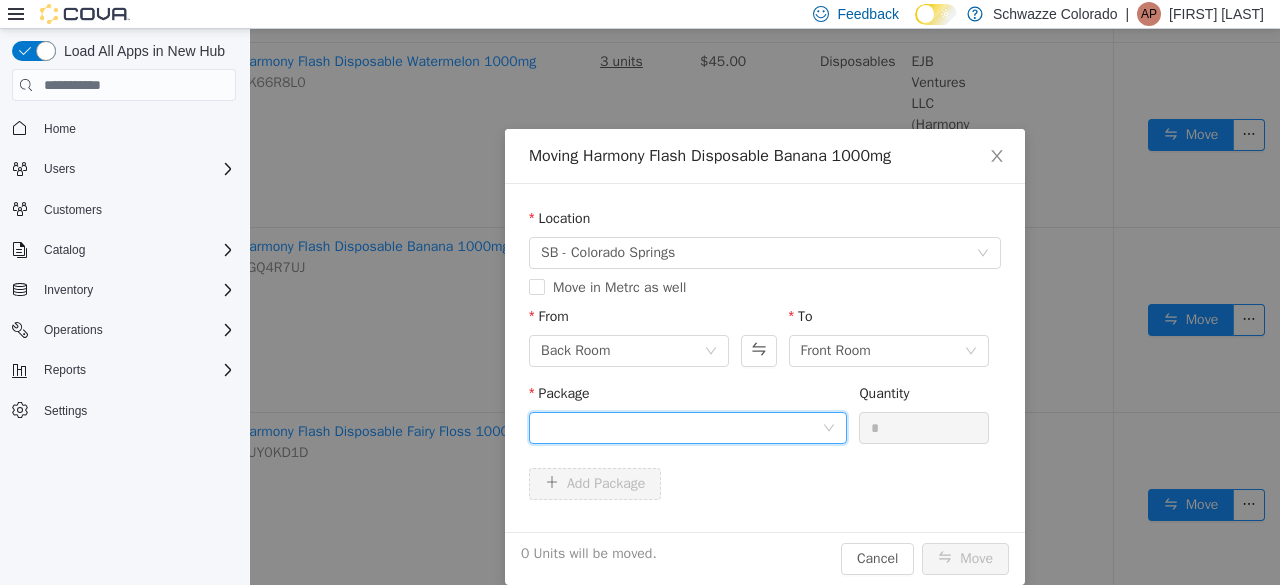 click at bounding box center [681, 428] 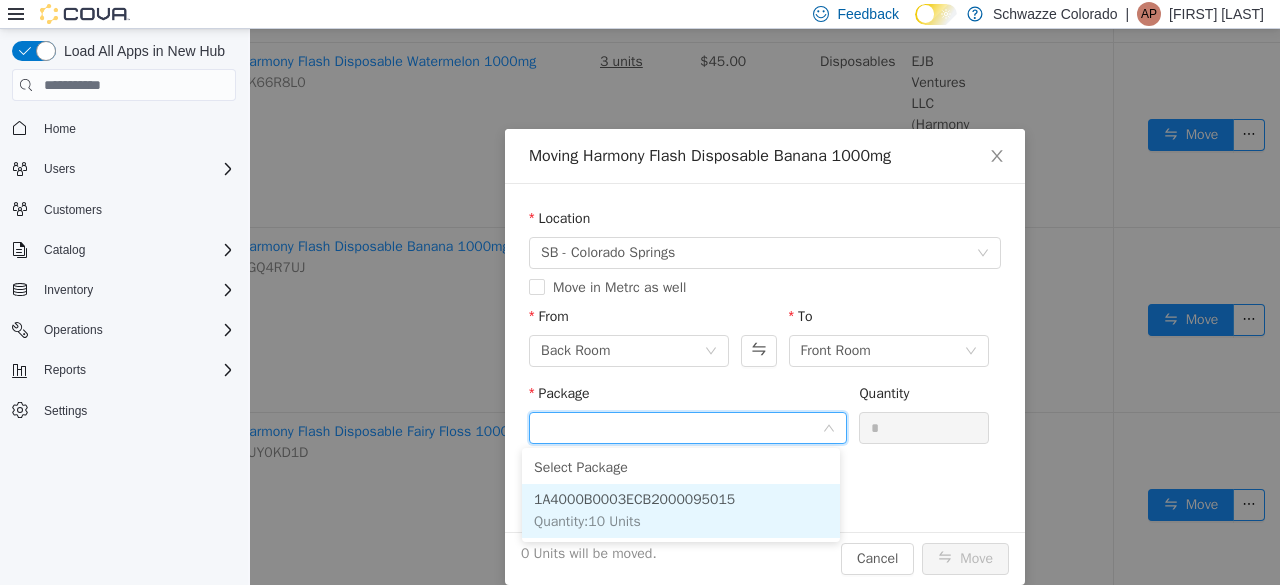 click on "1A4000B0003ECB2000095015" at bounding box center [634, 499] 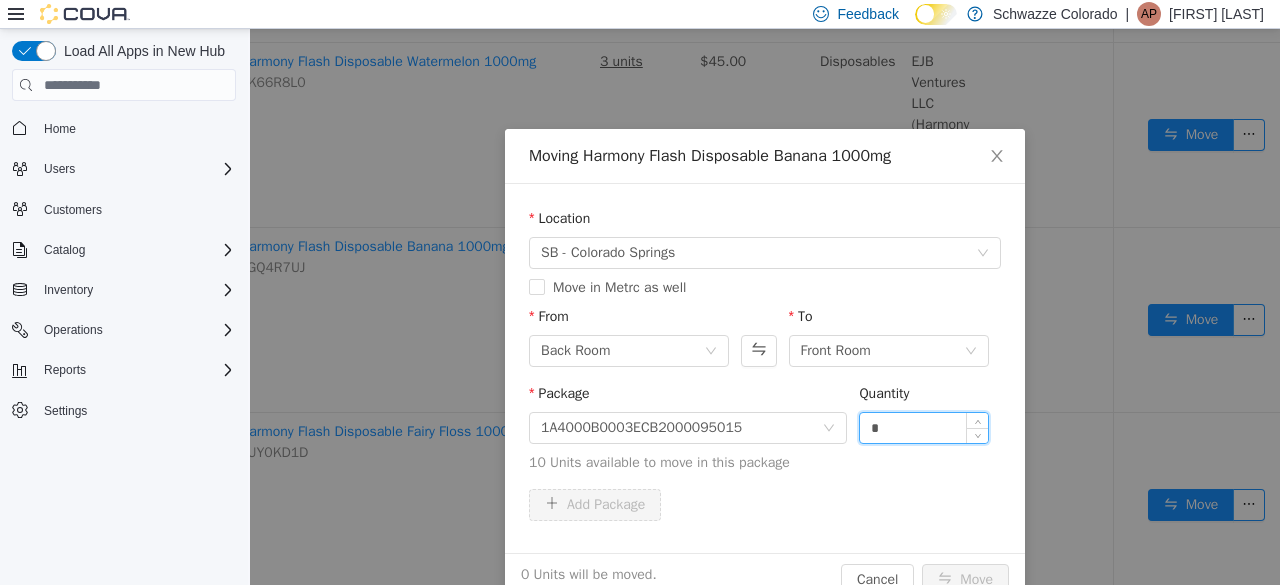 click on "*" at bounding box center (924, 428) 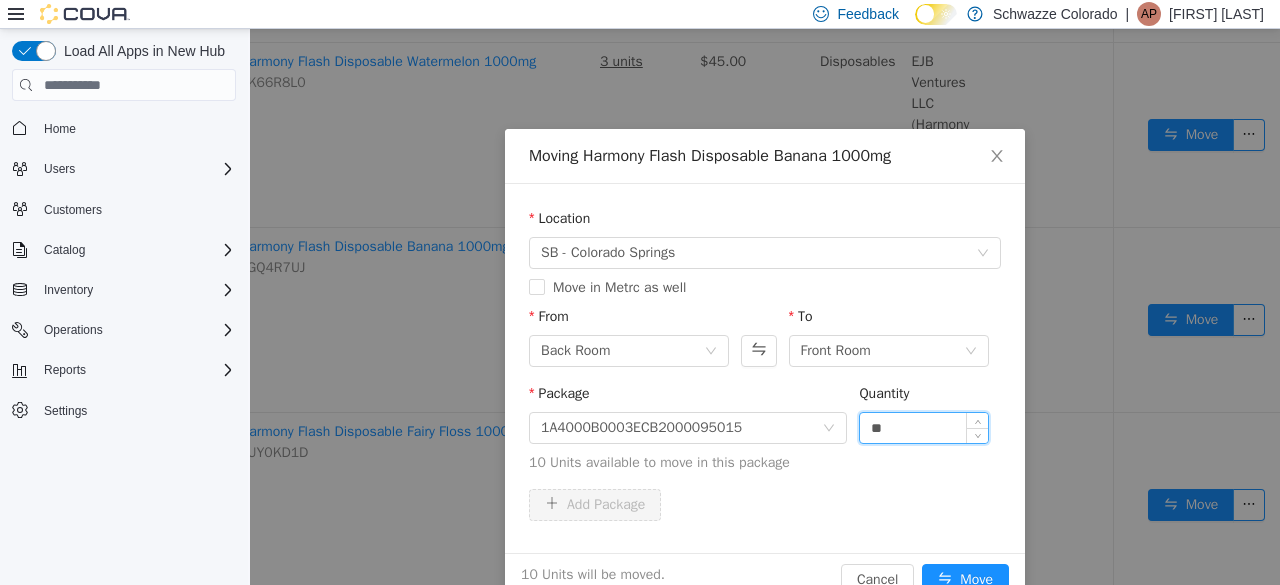 type on "**" 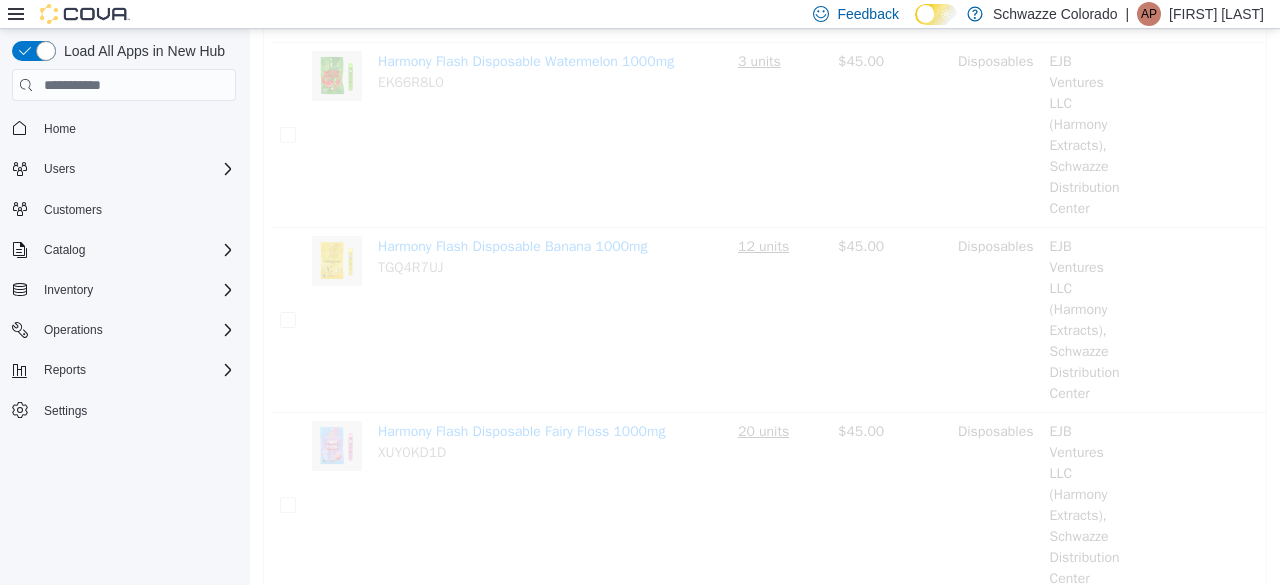 scroll, scrollTop: 826, scrollLeft: 0, axis: vertical 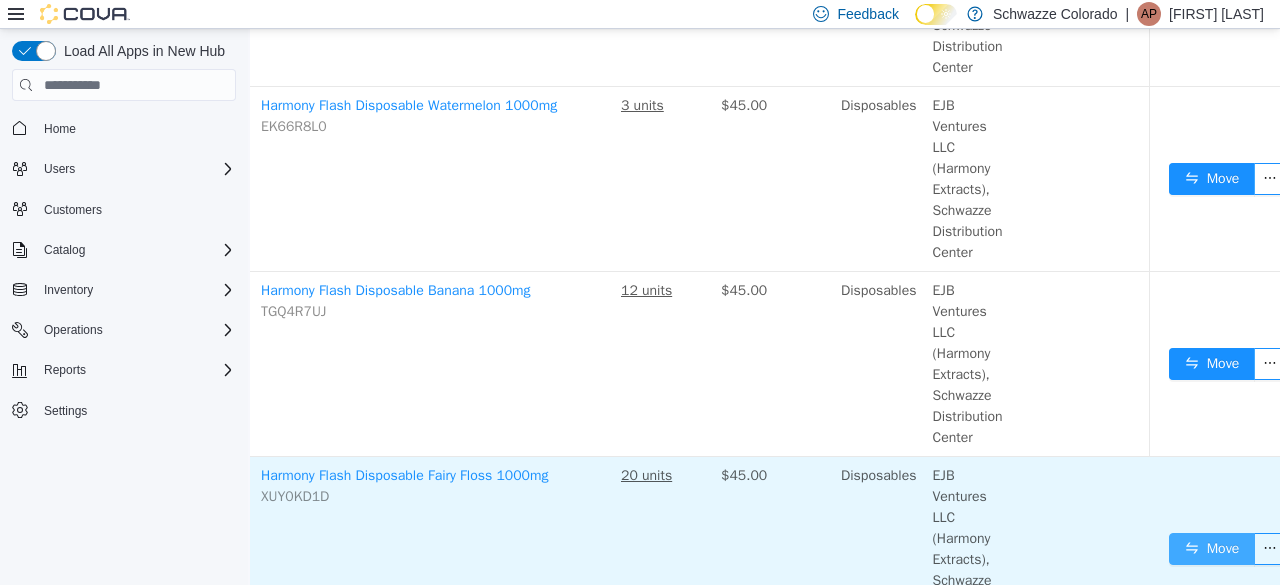 click on "Move" at bounding box center (1212, 549) 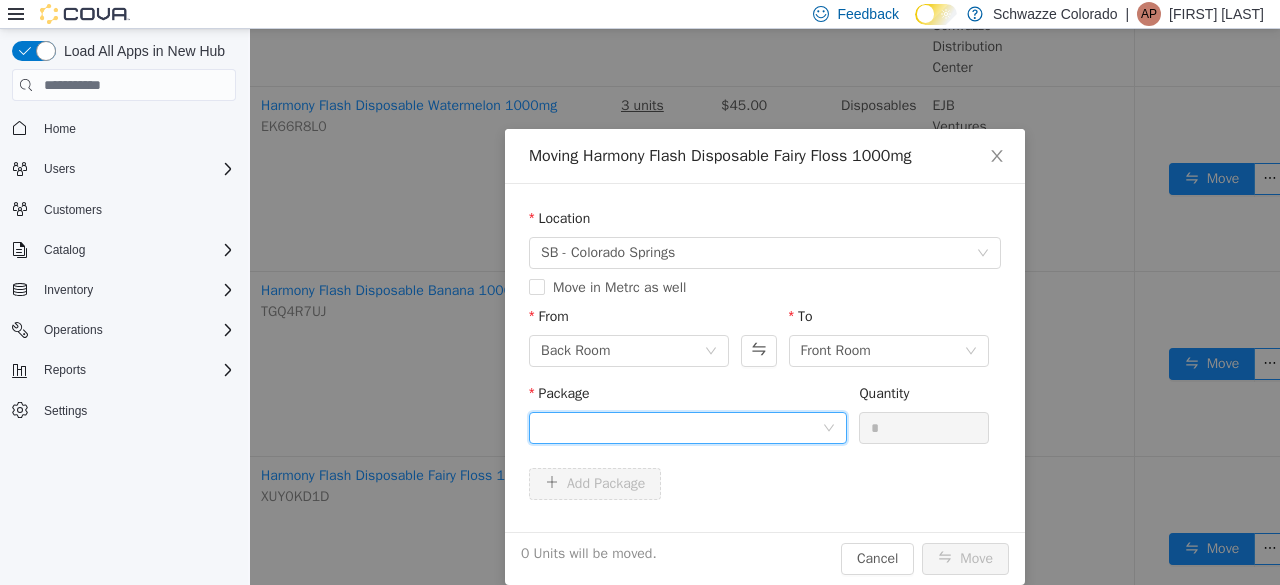 click at bounding box center (681, 428) 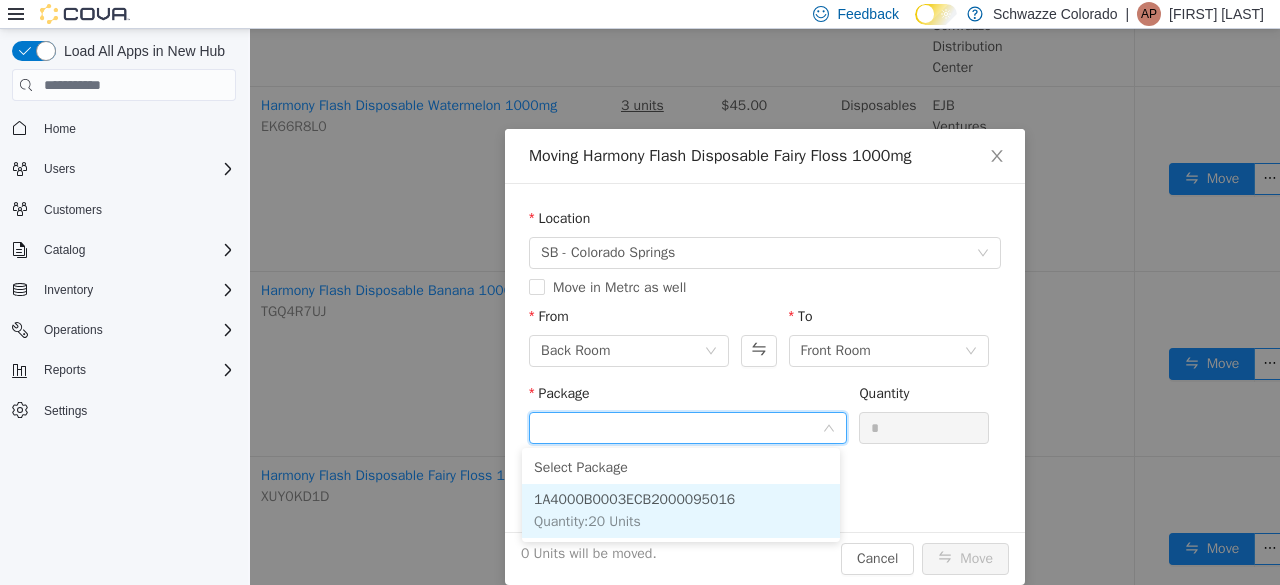click on "1A4000B0003ECB2000095016" at bounding box center [634, 499] 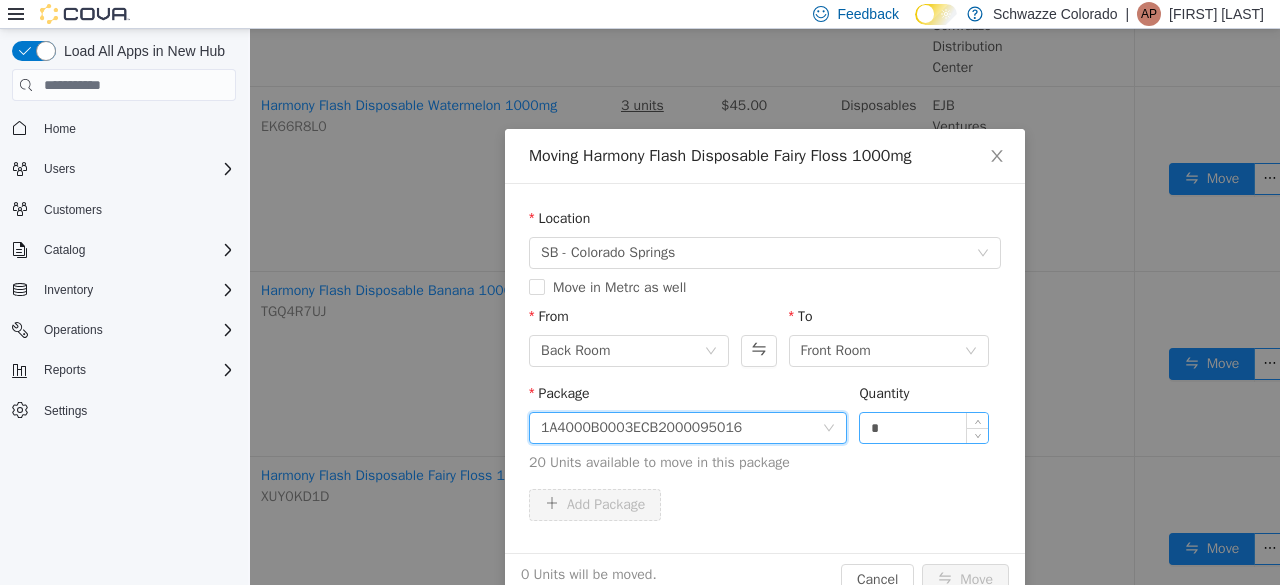 click on "*" at bounding box center (924, 428) 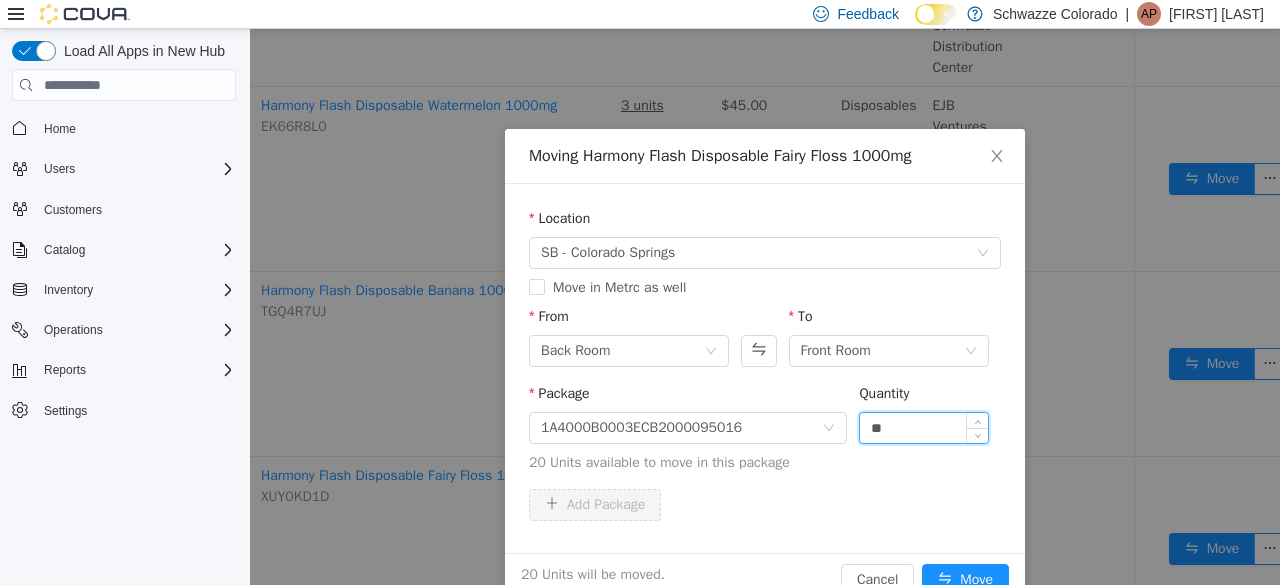 type on "**" 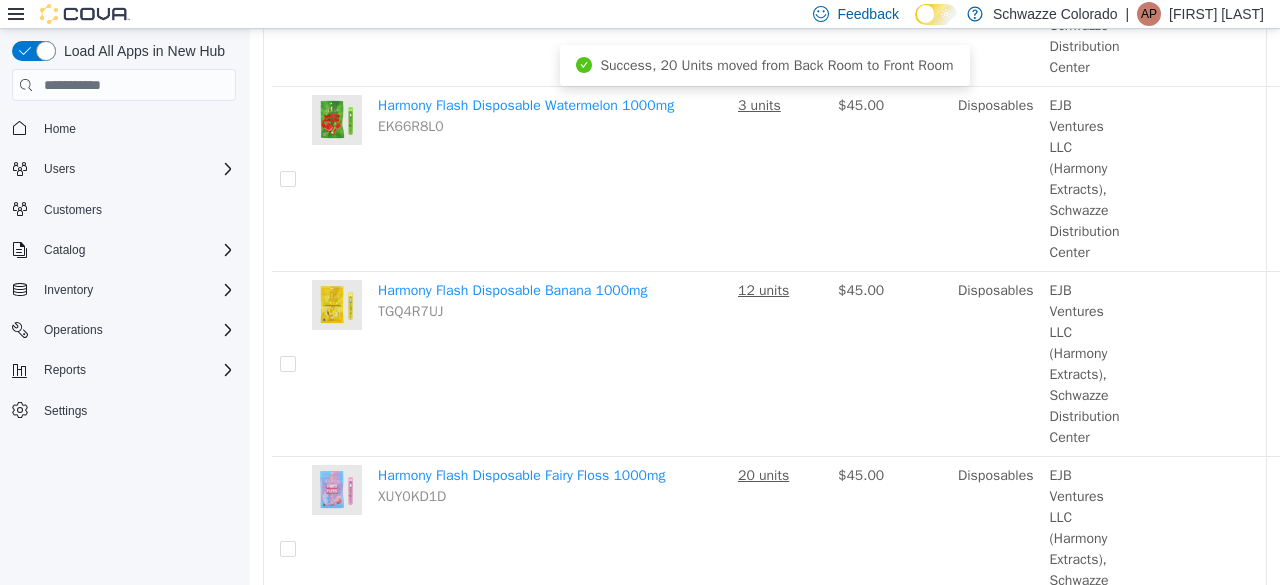 scroll, scrollTop: 782, scrollLeft: 0, axis: vertical 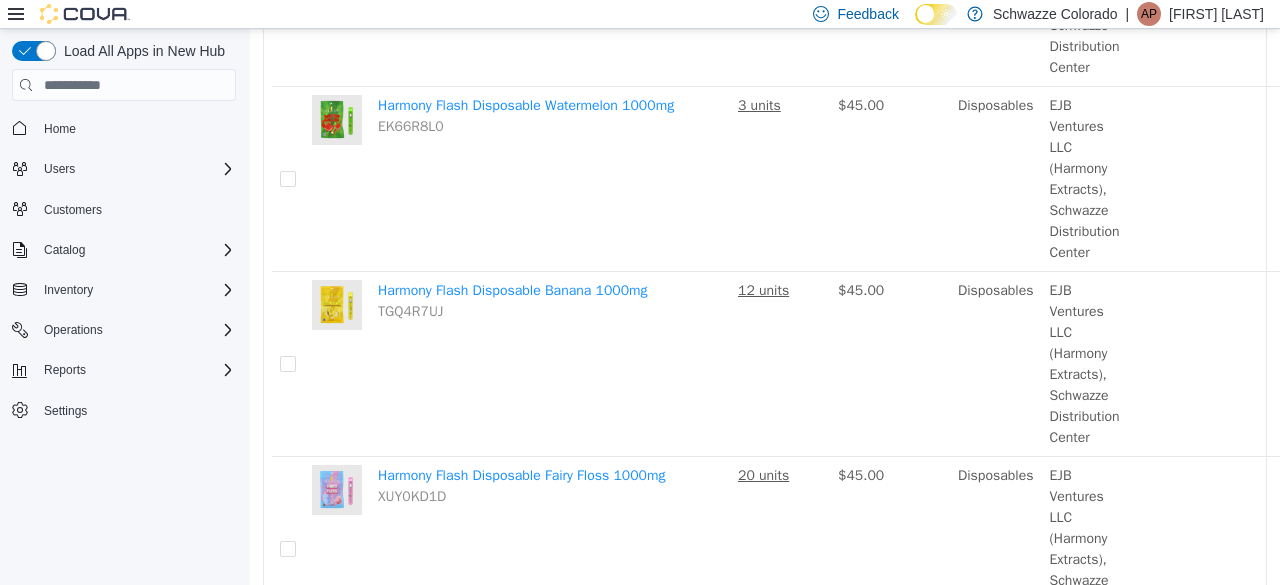 click on "$45.00" at bounding box center [890, 364] 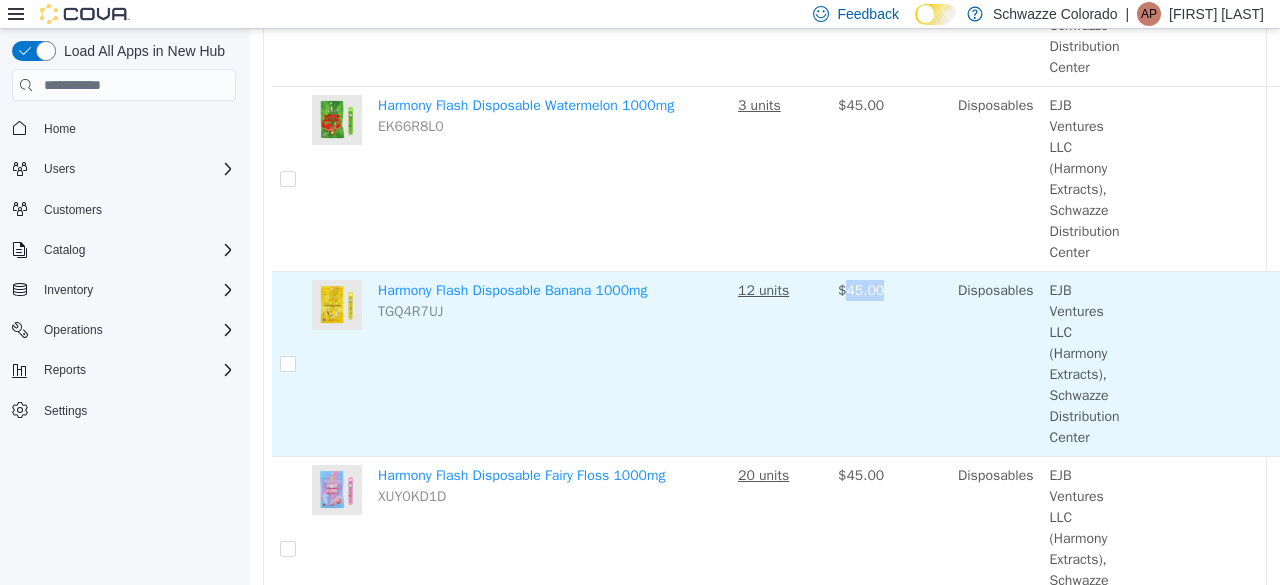drag, startPoint x: 855, startPoint y: 430, endPoint x: 676, endPoint y: 311, distance: 214.9465 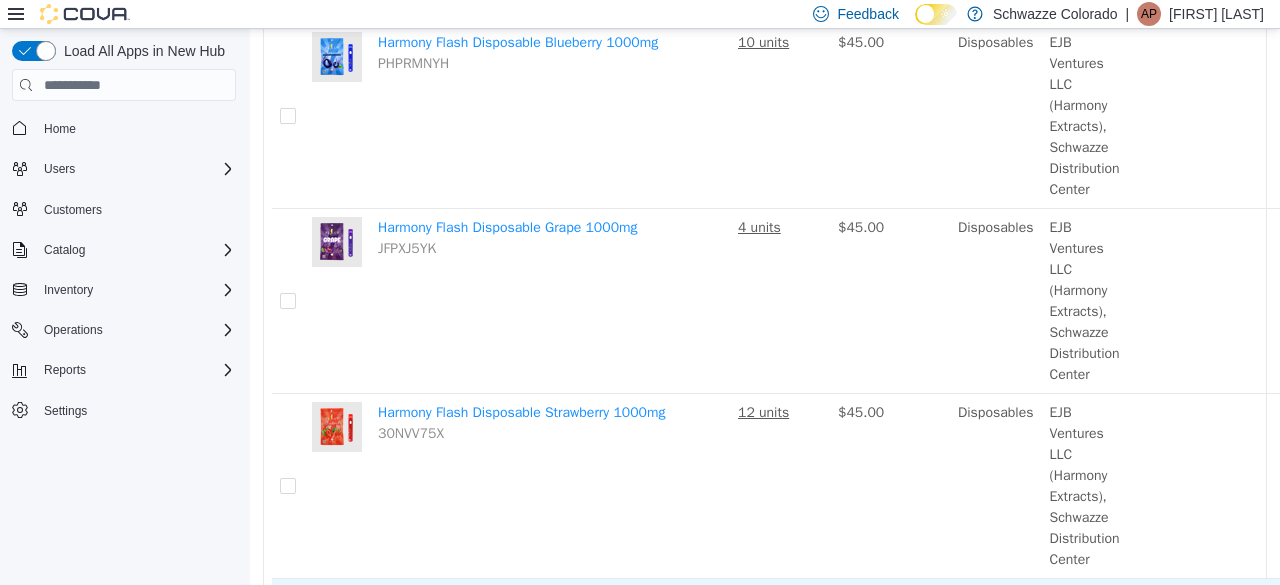 scroll, scrollTop: 0, scrollLeft: 0, axis: both 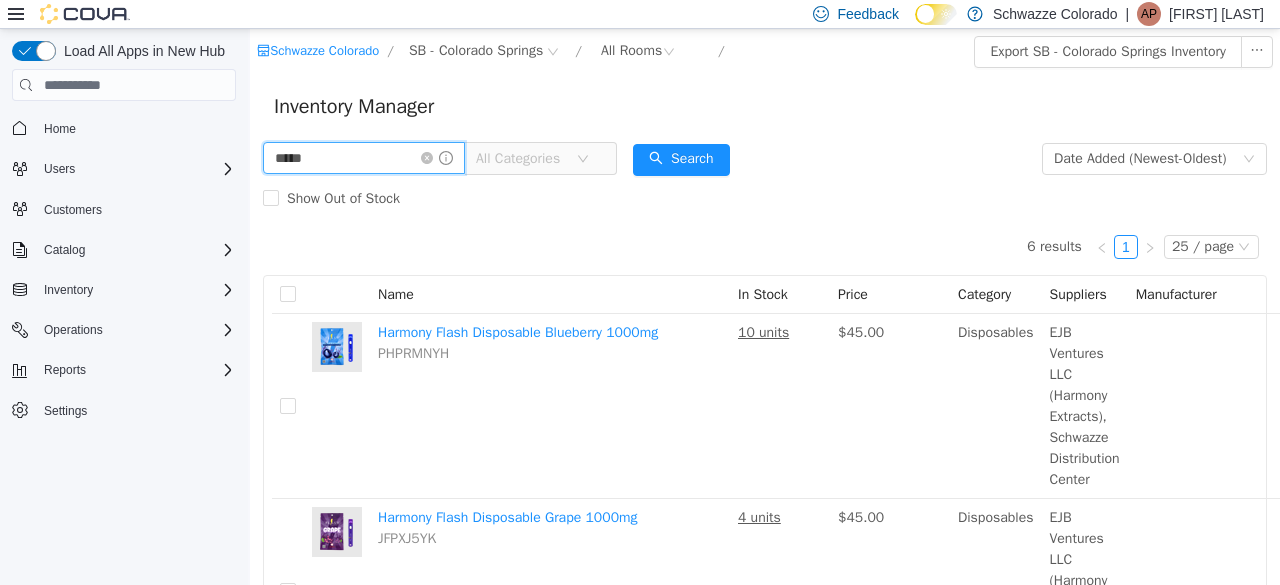 click on "*****" at bounding box center [364, 158] 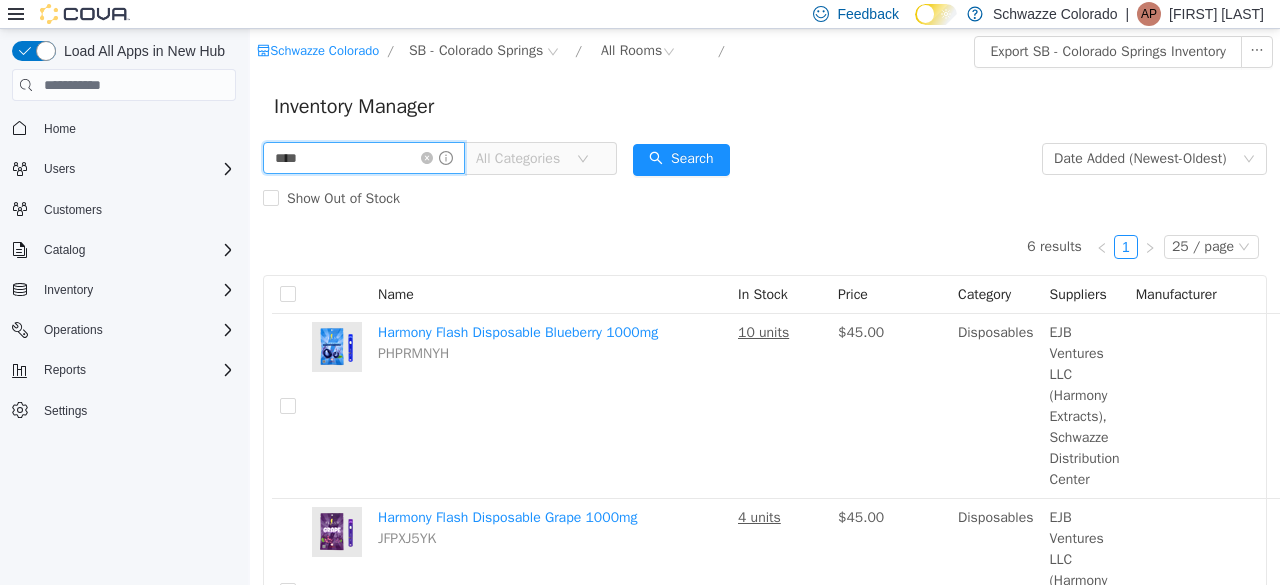 type on "***" 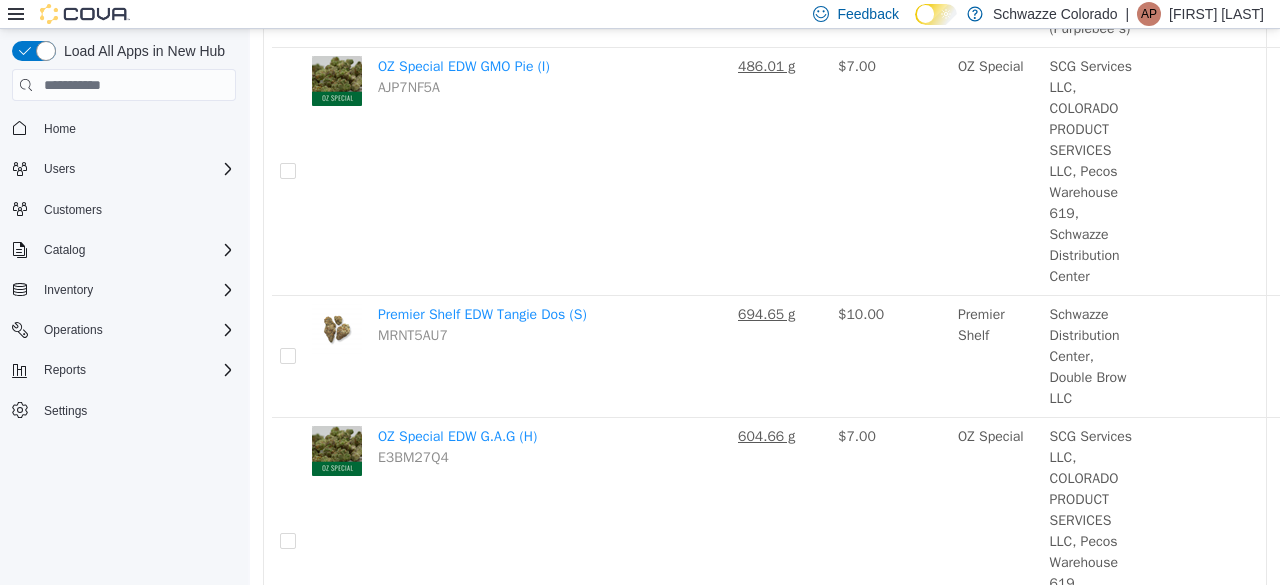 scroll, scrollTop: 3556, scrollLeft: 0, axis: vertical 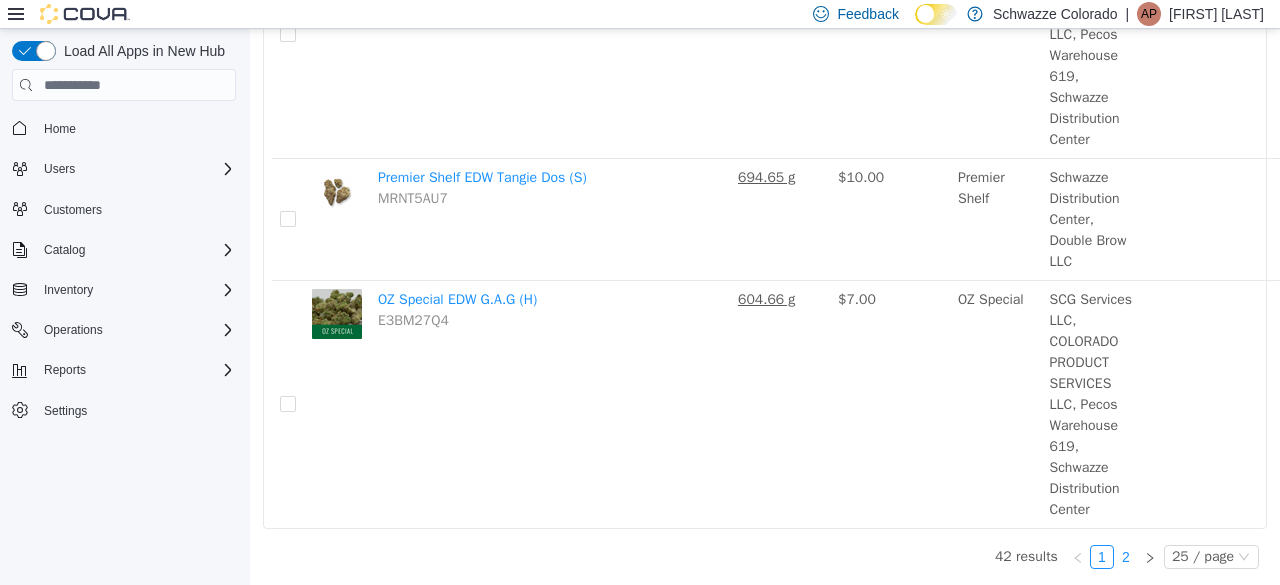 click on "2" at bounding box center (1126, 557) 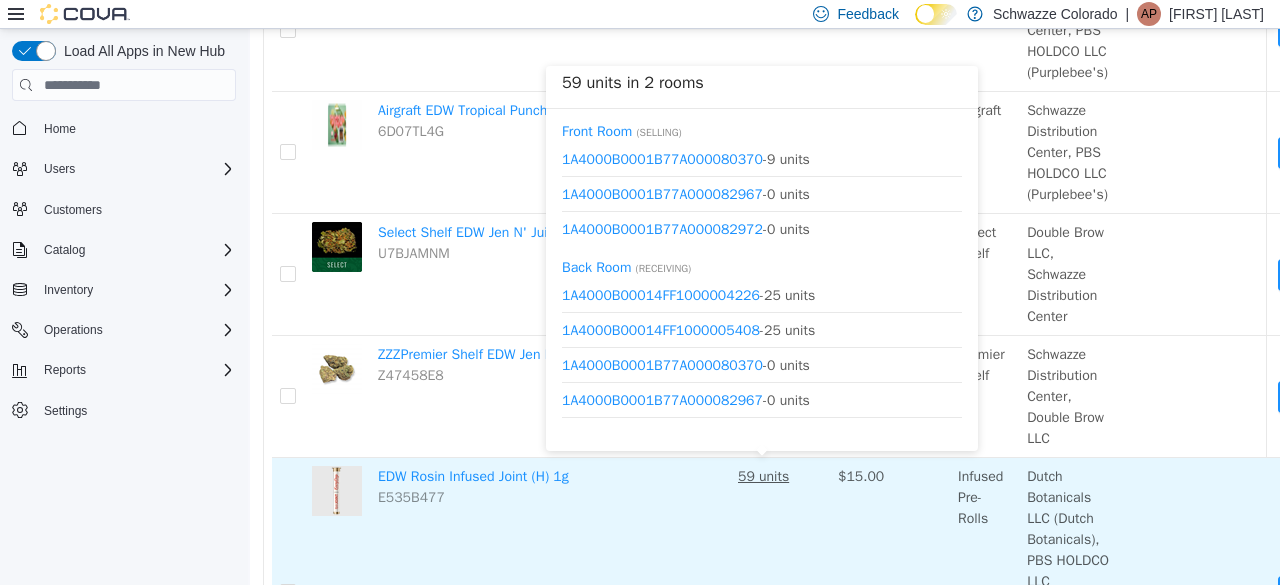 scroll, scrollTop: 873, scrollLeft: 0, axis: vertical 